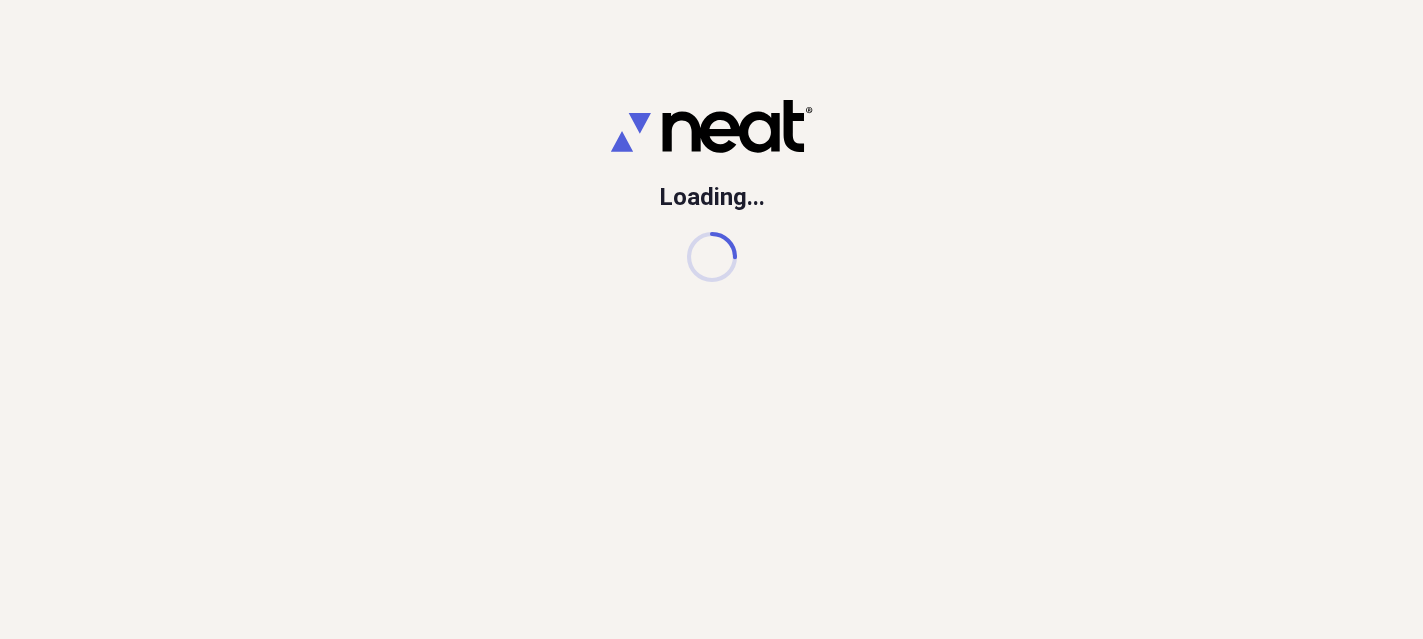 scroll, scrollTop: 0, scrollLeft: 0, axis: both 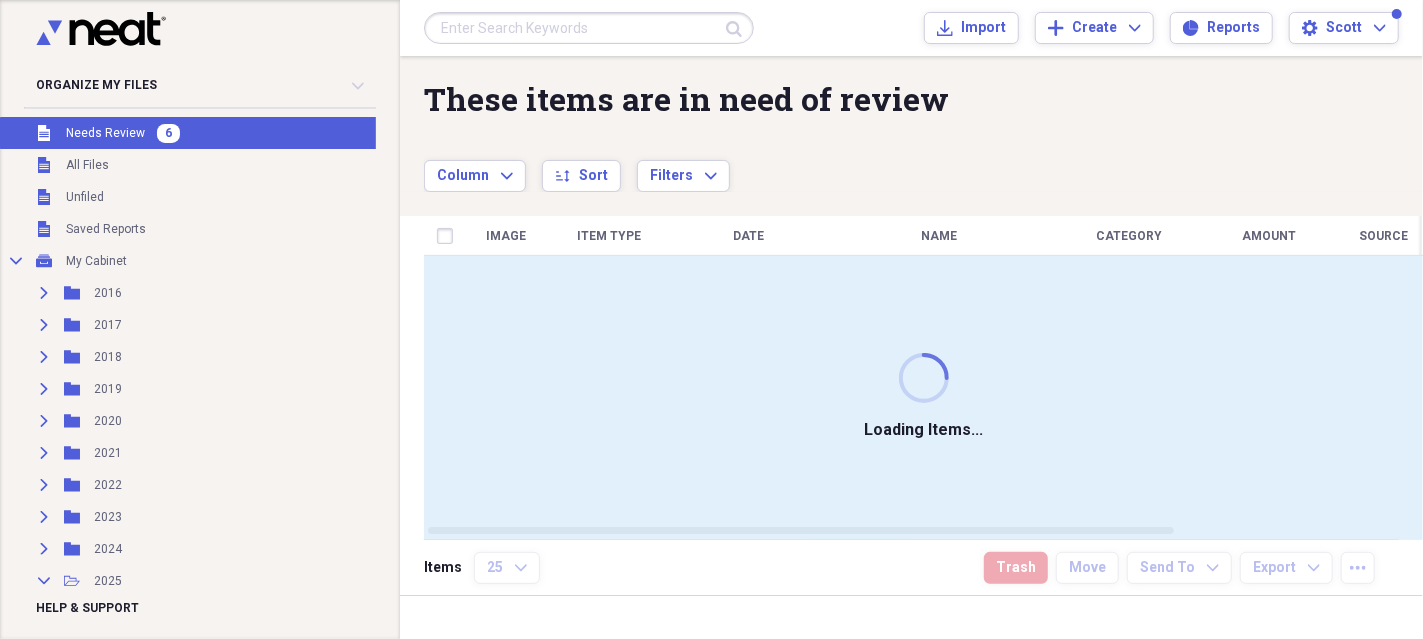 click on "Needs Review" at bounding box center [105, 133] 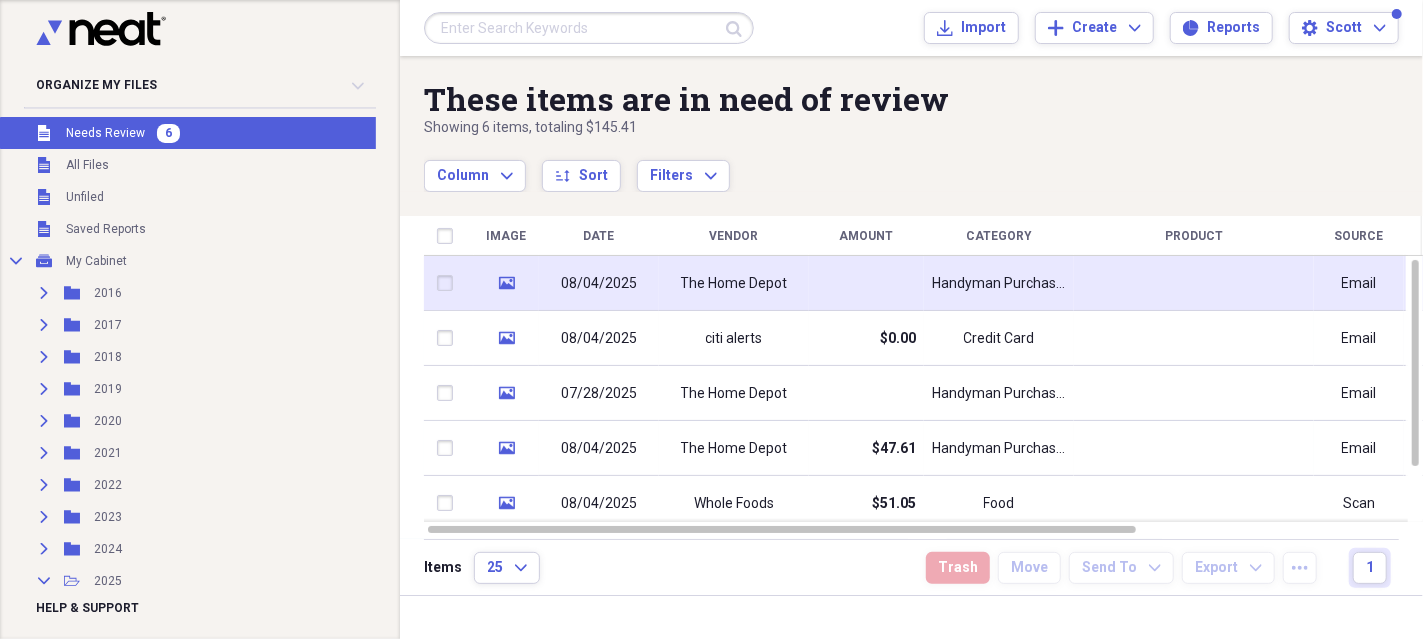 click on "The Home Depot" at bounding box center (734, 284) 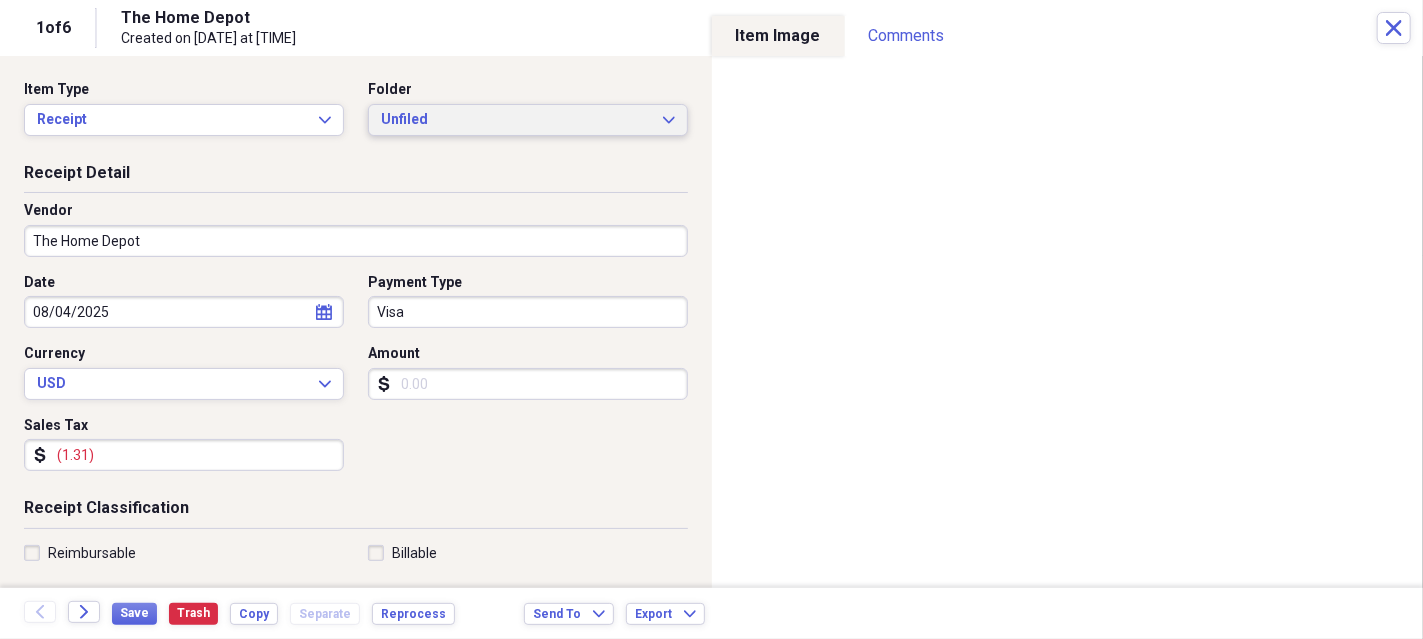 click on "Expand" 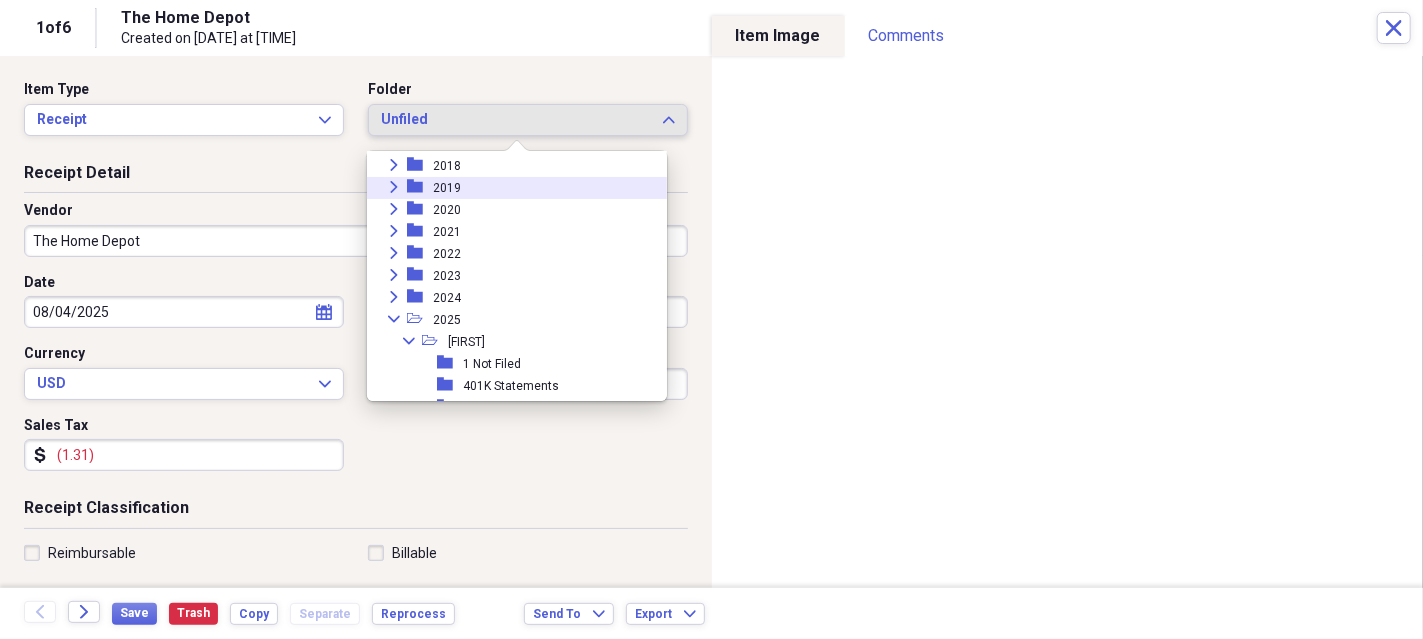 scroll, scrollTop: 199, scrollLeft: 0, axis: vertical 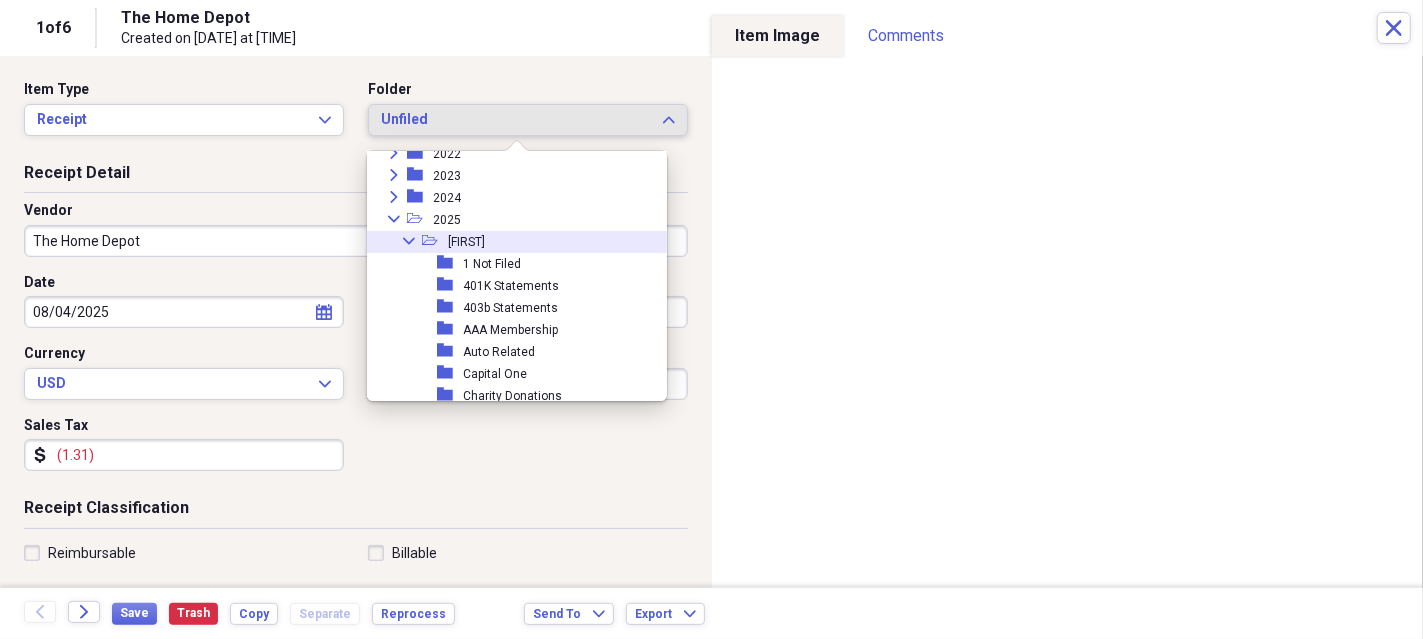 click 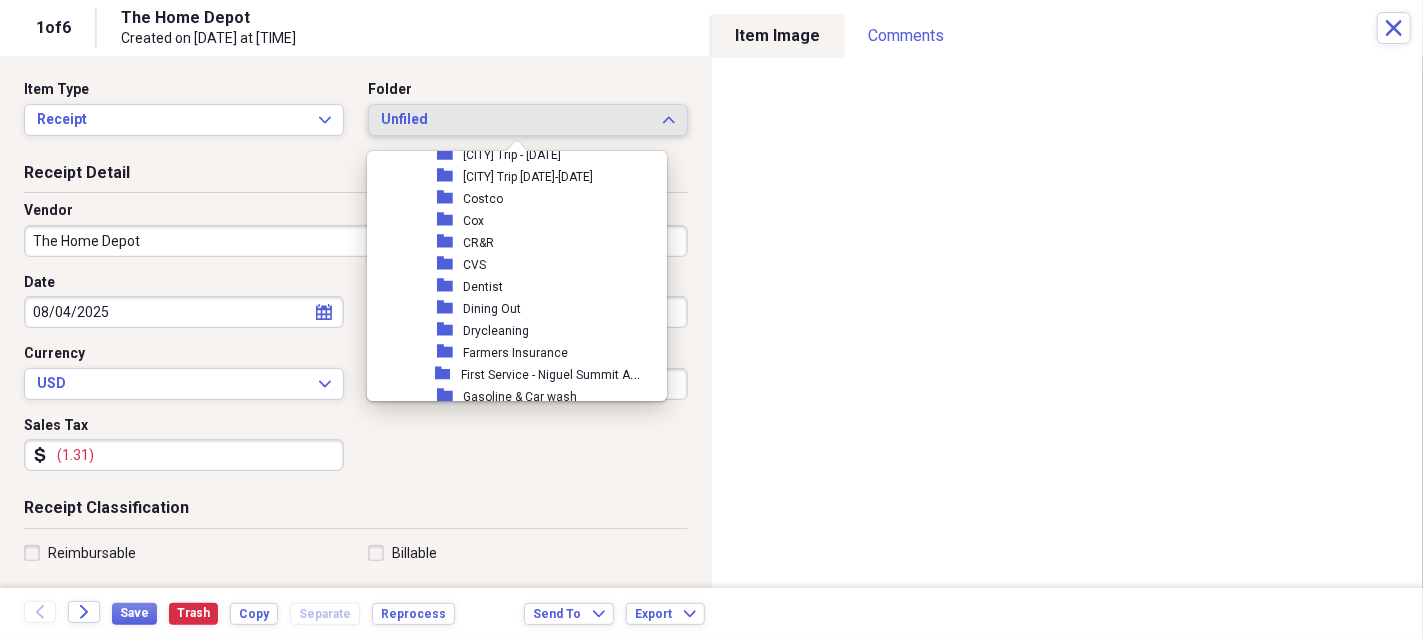 scroll, scrollTop: 600, scrollLeft: 0, axis: vertical 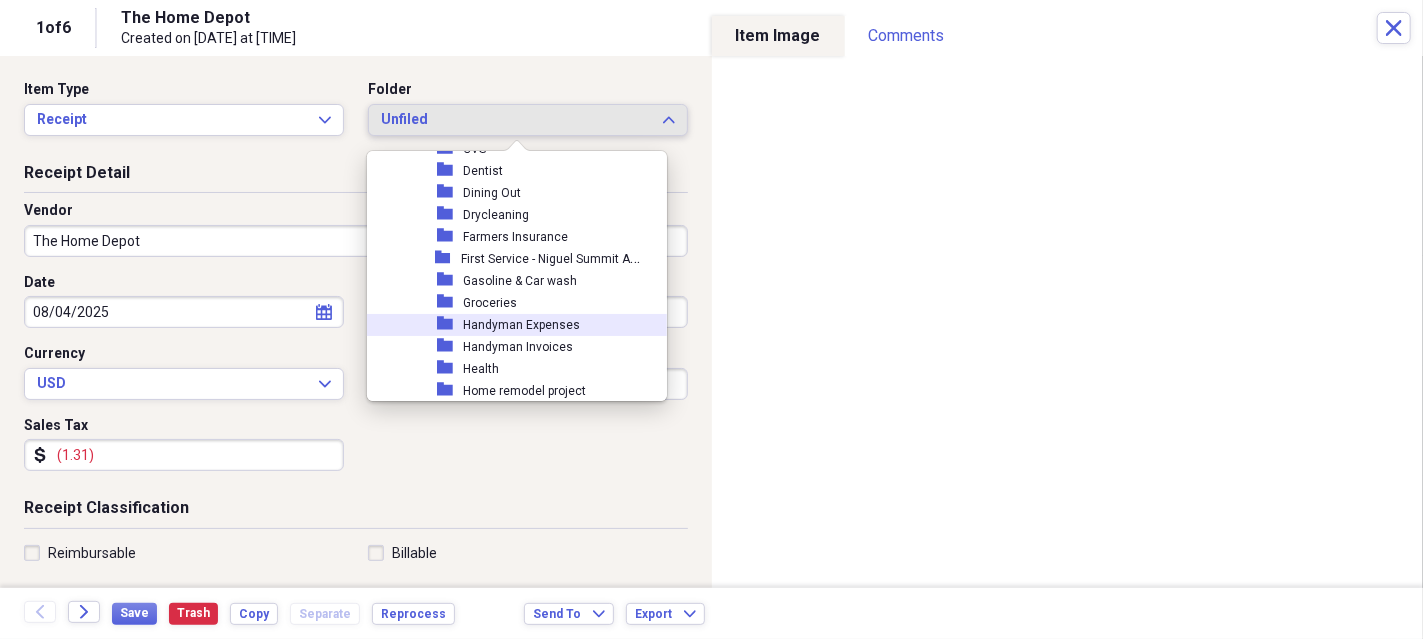 click on "Handyman Expenses" at bounding box center [521, 325] 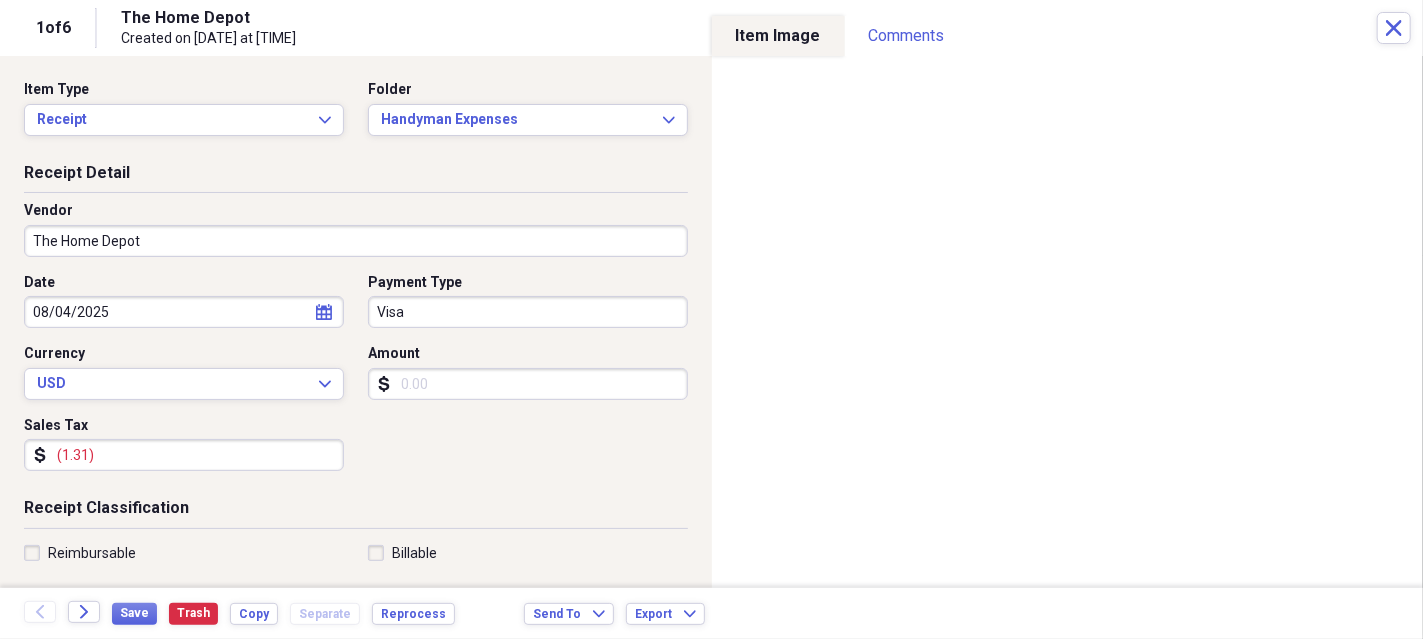 click on "Visa" at bounding box center [528, 312] 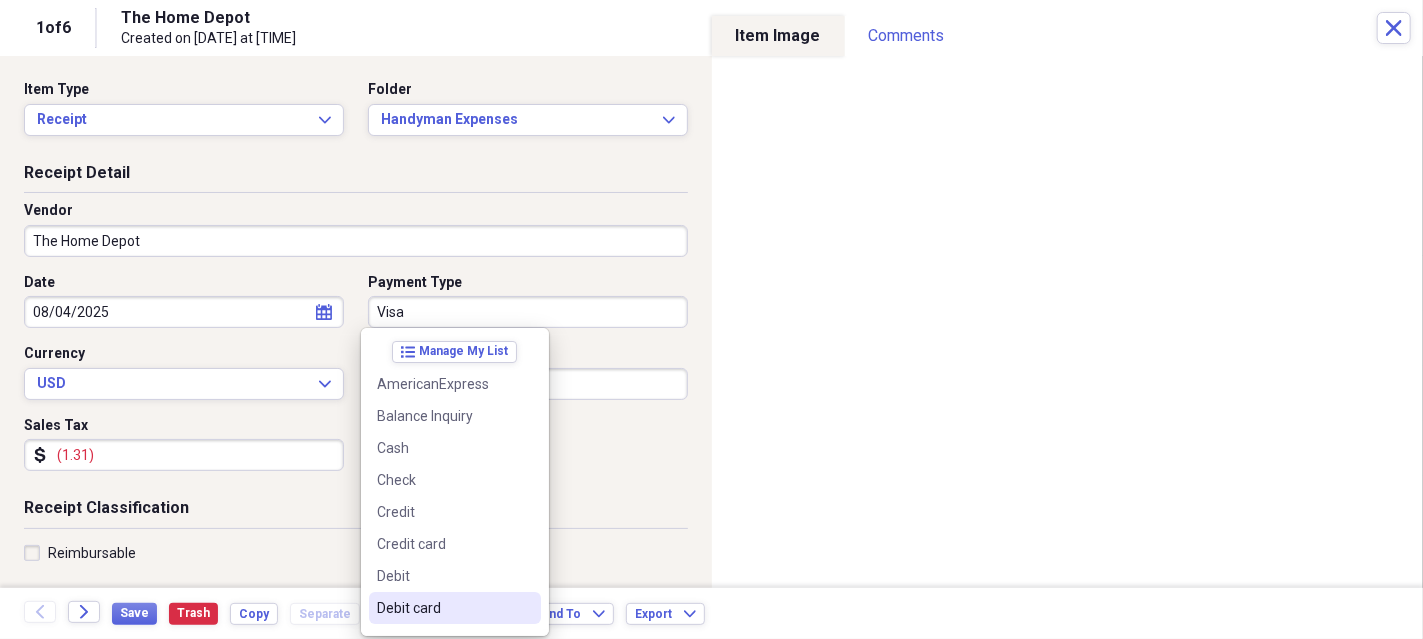 click on "Debit card" at bounding box center [443, 608] 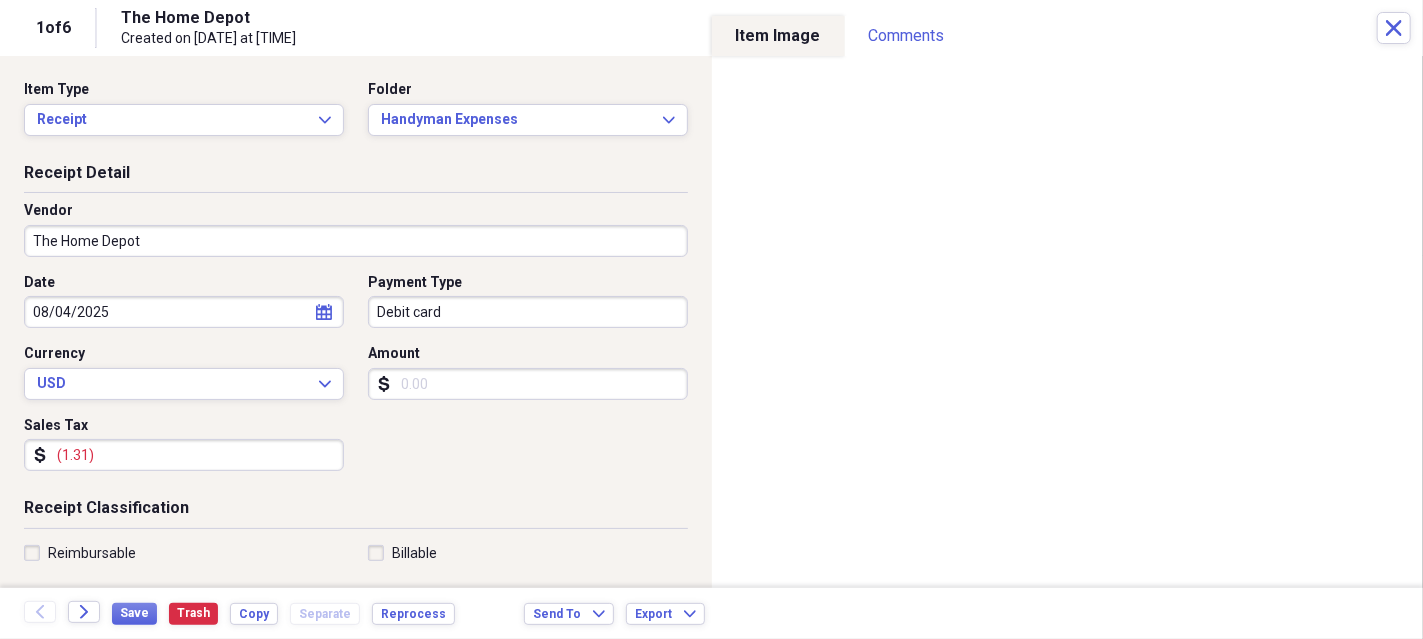 click on "Amount" at bounding box center [528, 384] 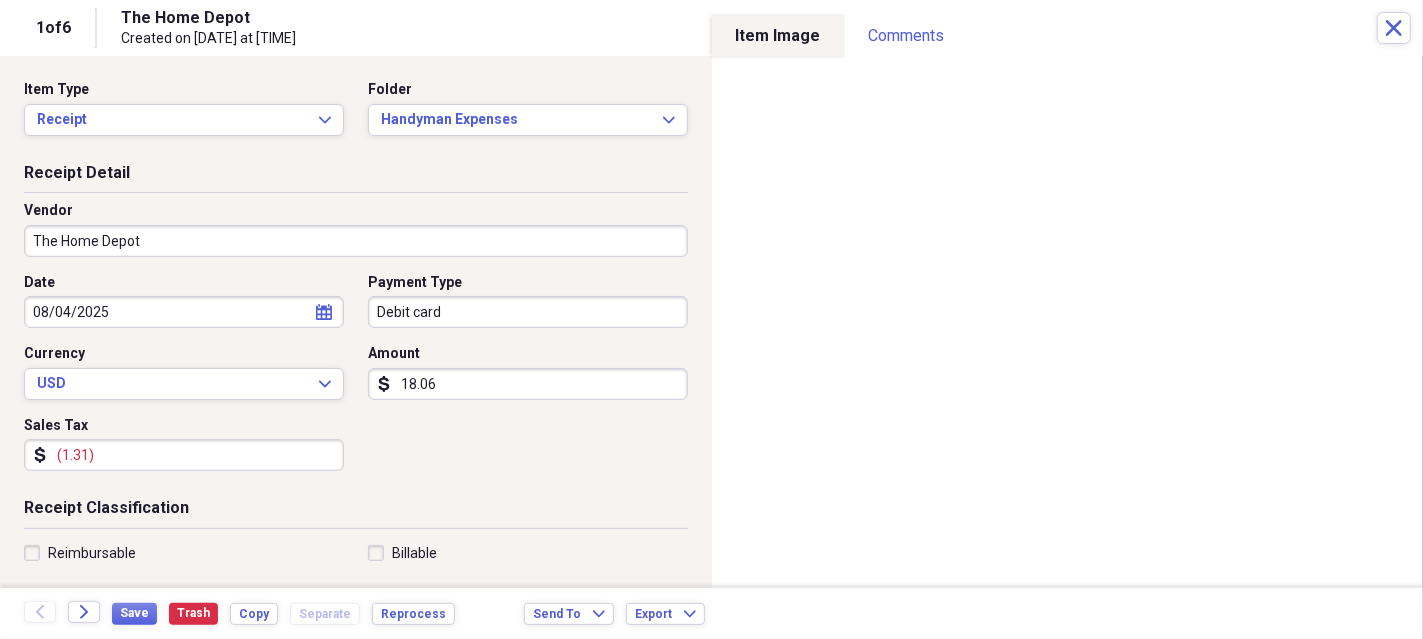 click on "18.06" at bounding box center [528, 384] 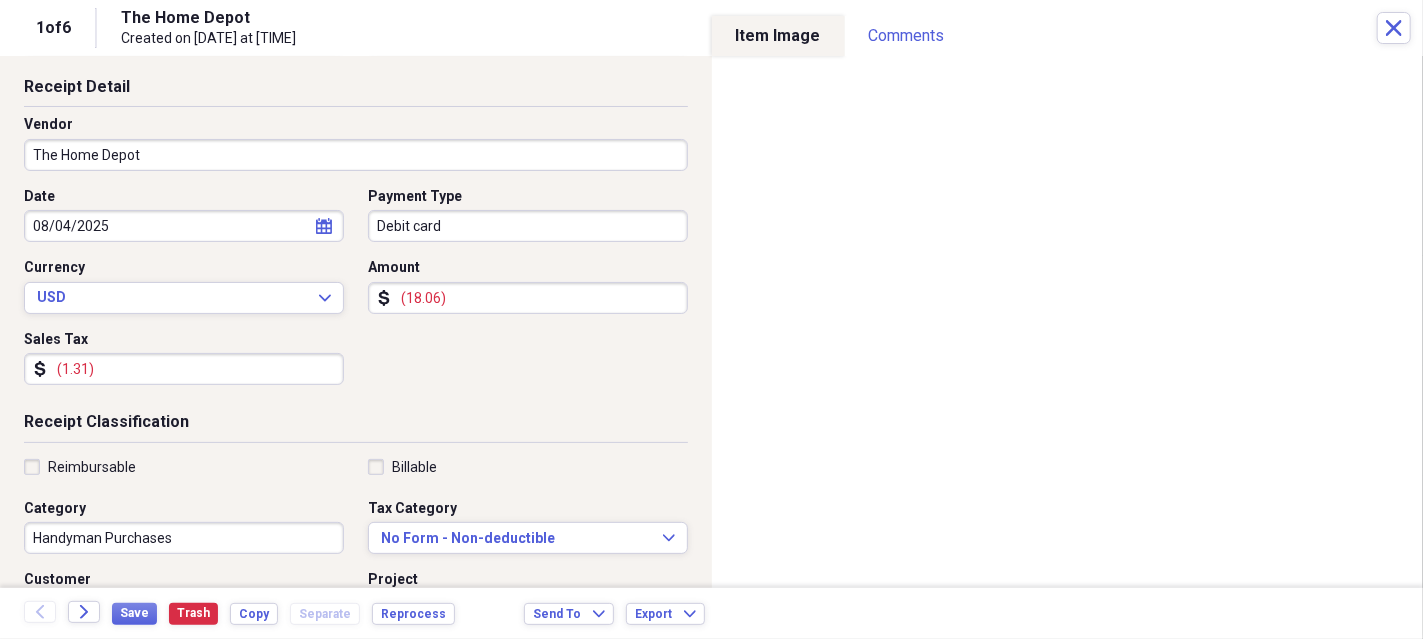 scroll, scrollTop: 85, scrollLeft: 0, axis: vertical 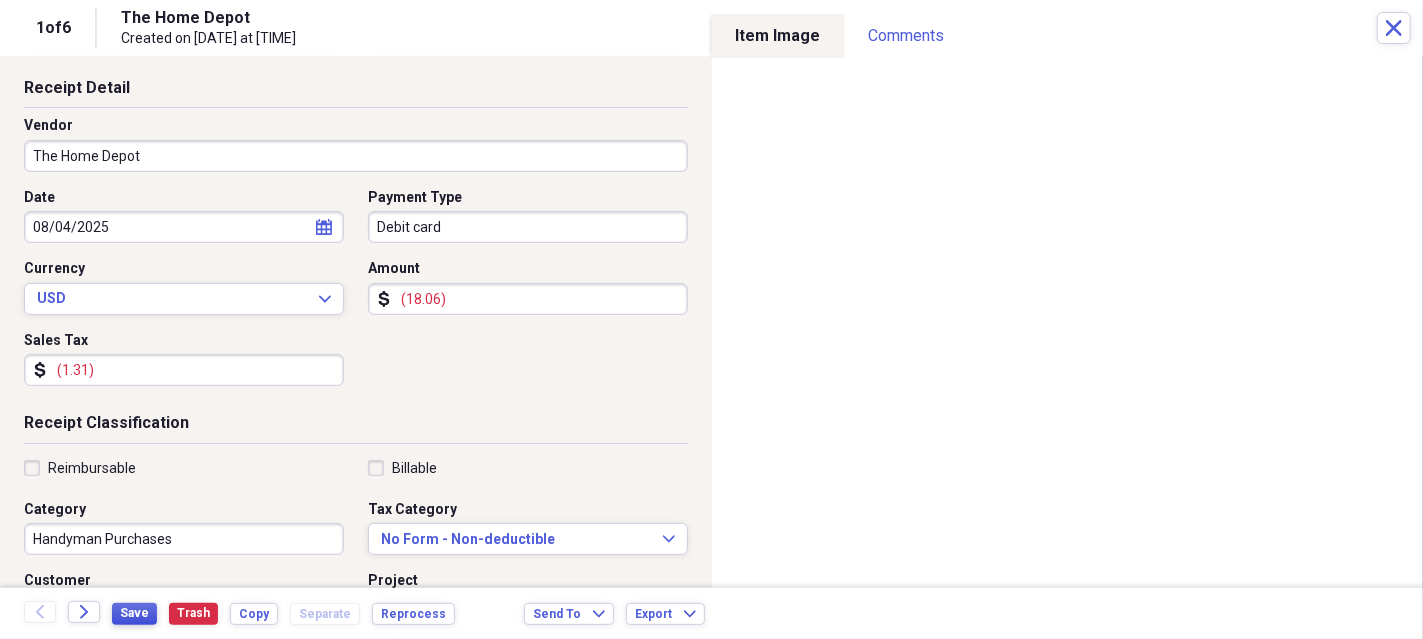 type on "(18.06)" 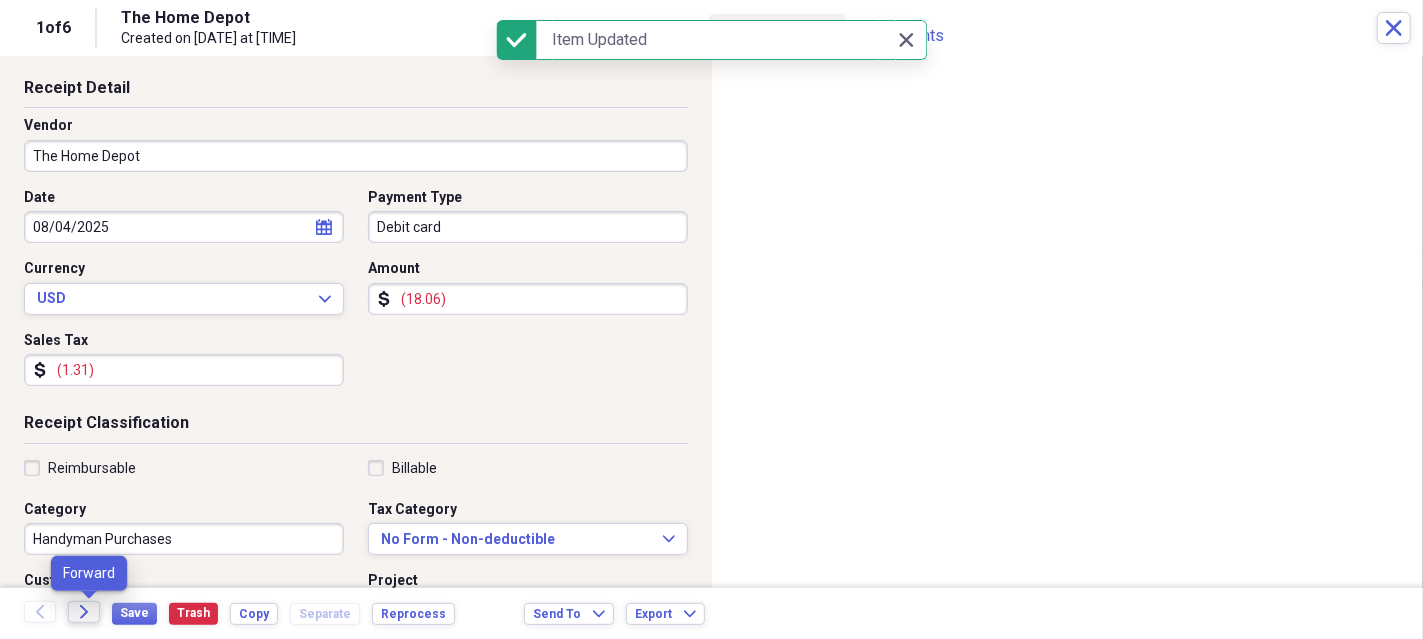 click 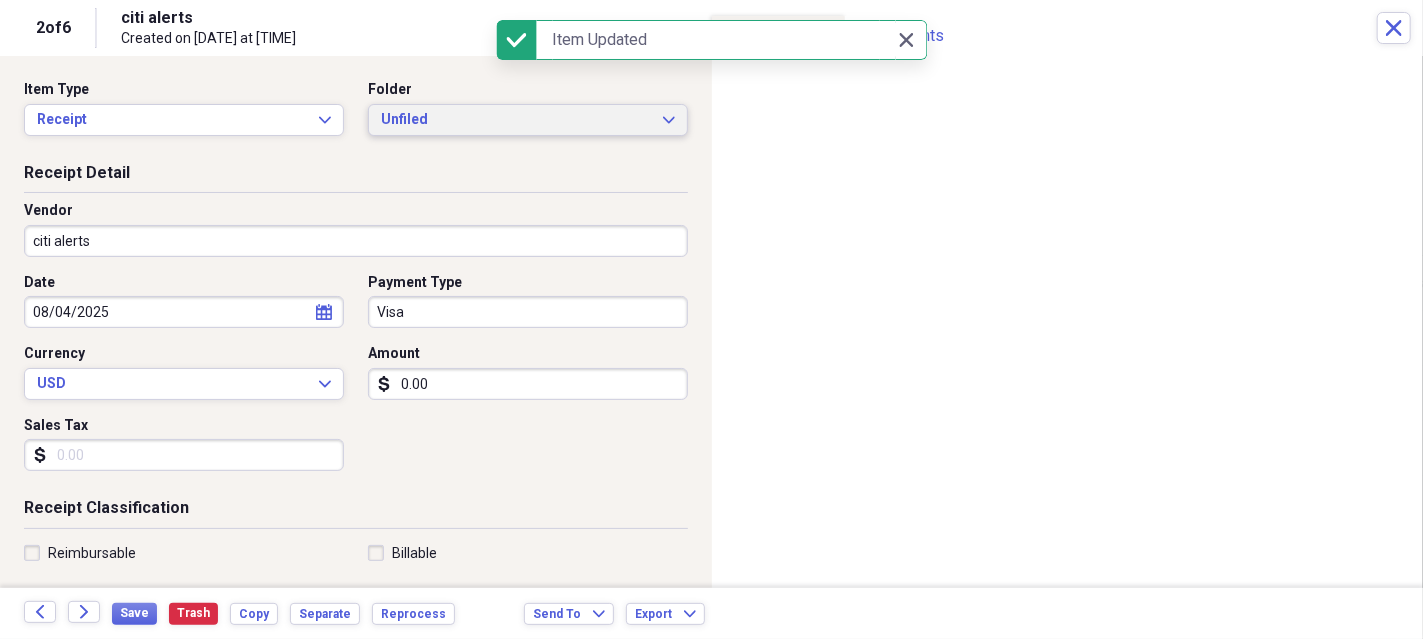 click on "Unfiled Expand" at bounding box center (528, 120) 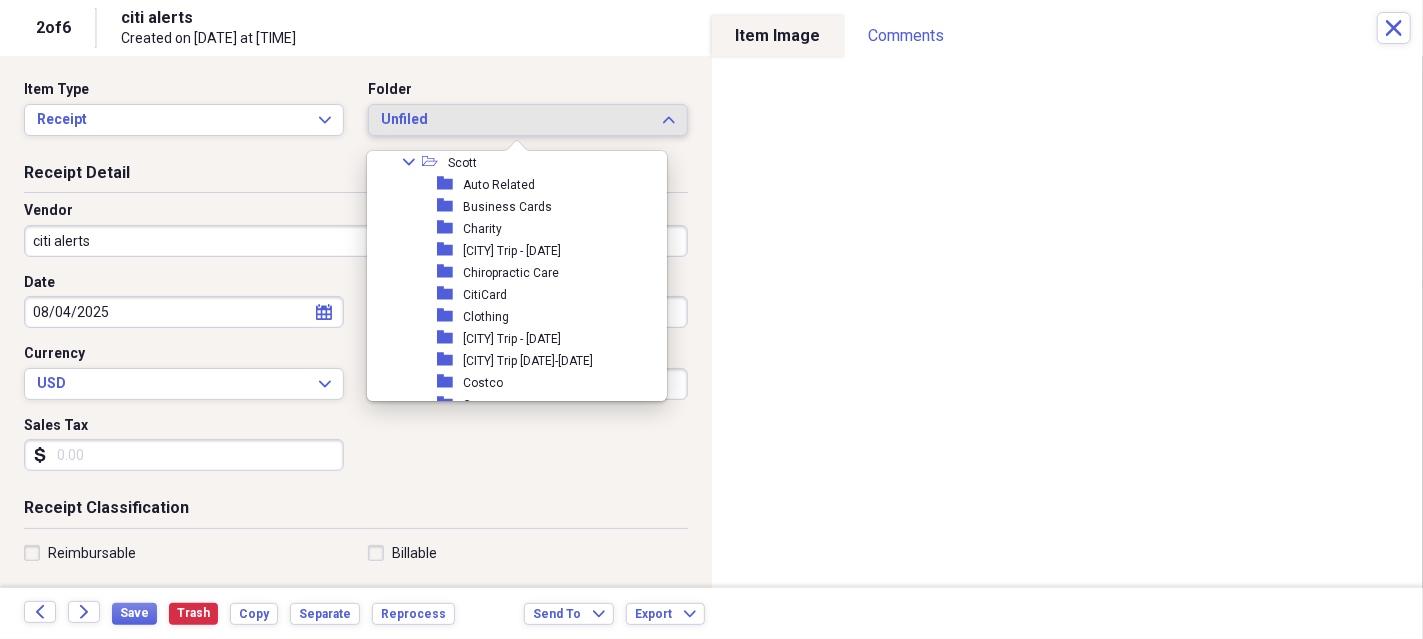scroll, scrollTop: 399, scrollLeft: 0, axis: vertical 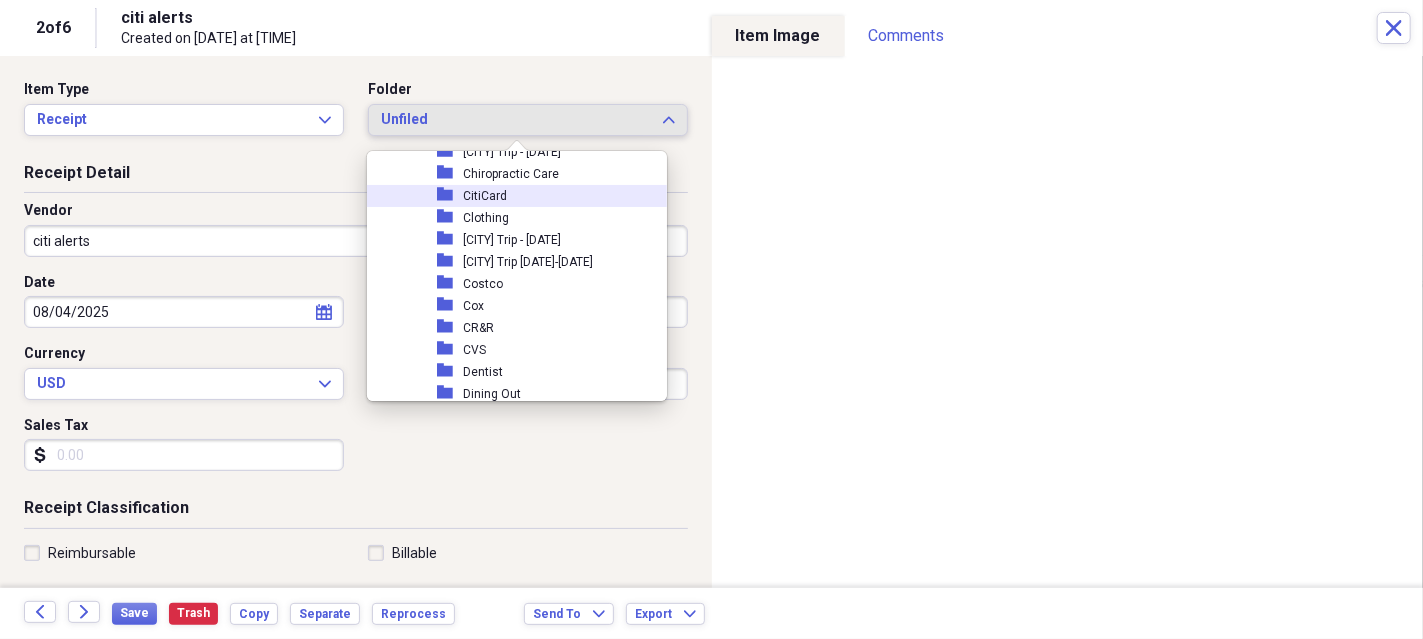 click on "CitiCard" at bounding box center [485, 196] 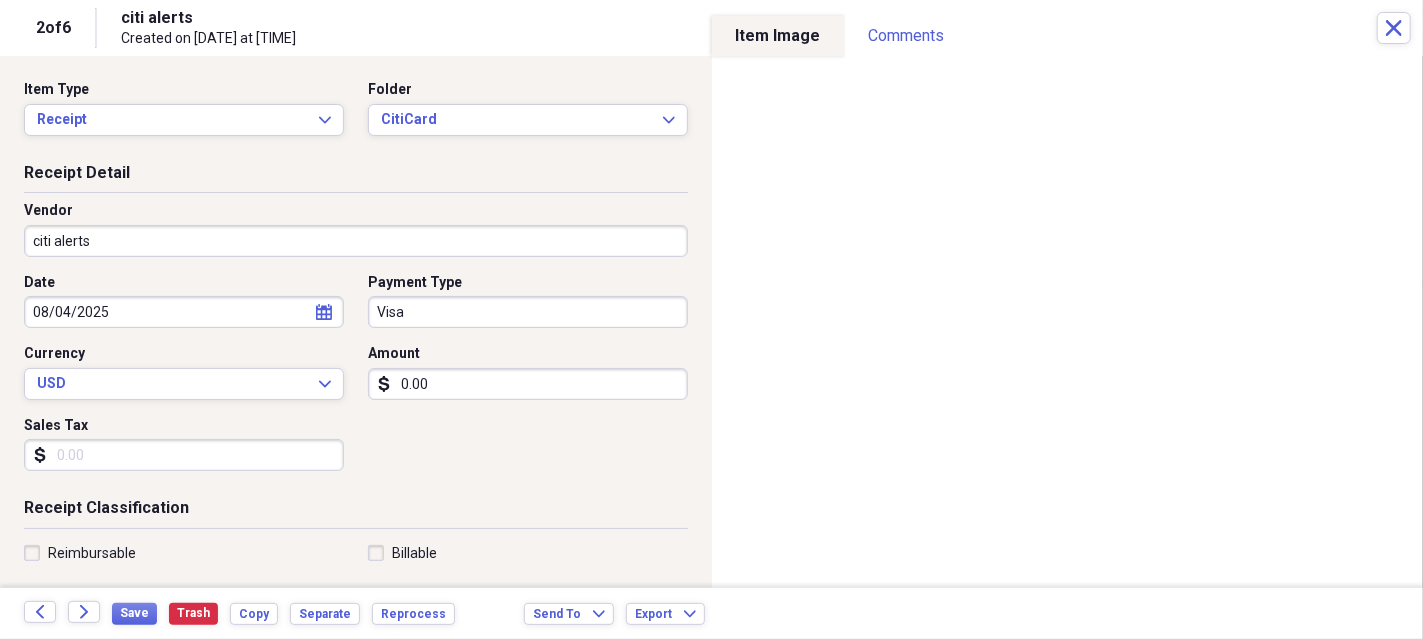 click on "citi alerts" at bounding box center (356, 241) 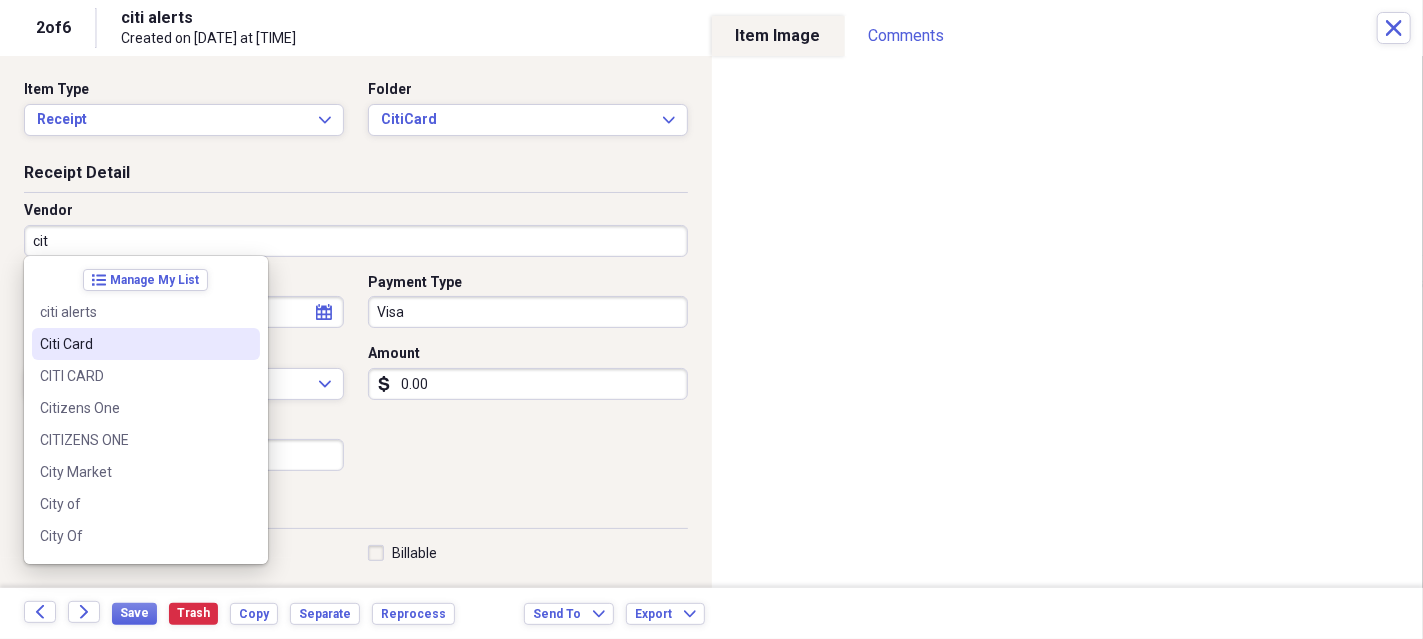 click on "Citi Card" at bounding box center [134, 344] 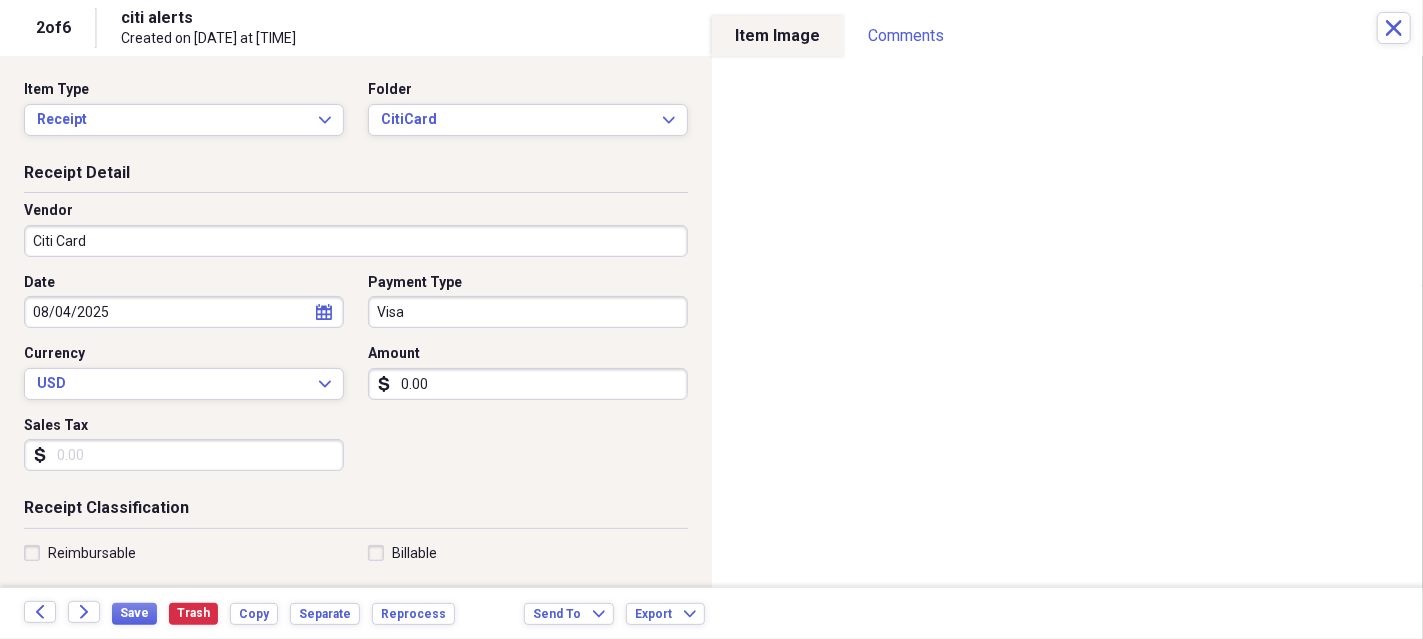 click on "0.00" at bounding box center (528, 384) 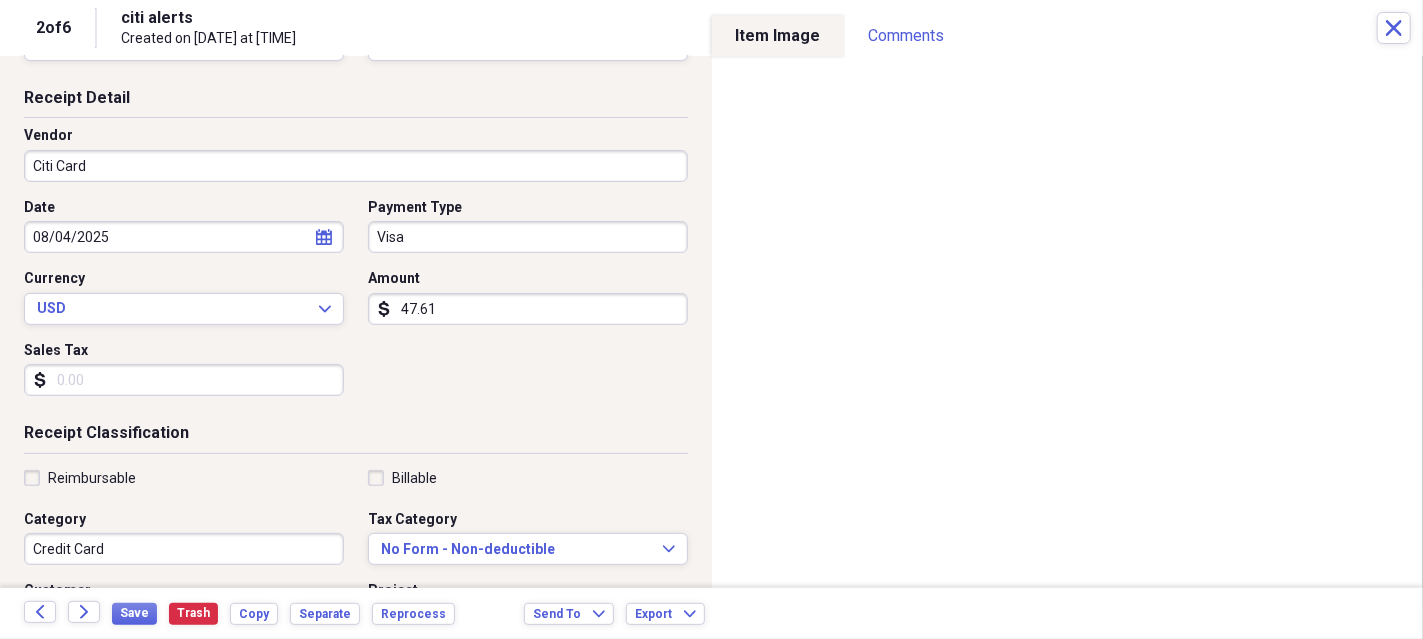 scroll, scrollTop: 99, scrollLeft: 0, axis: vertical 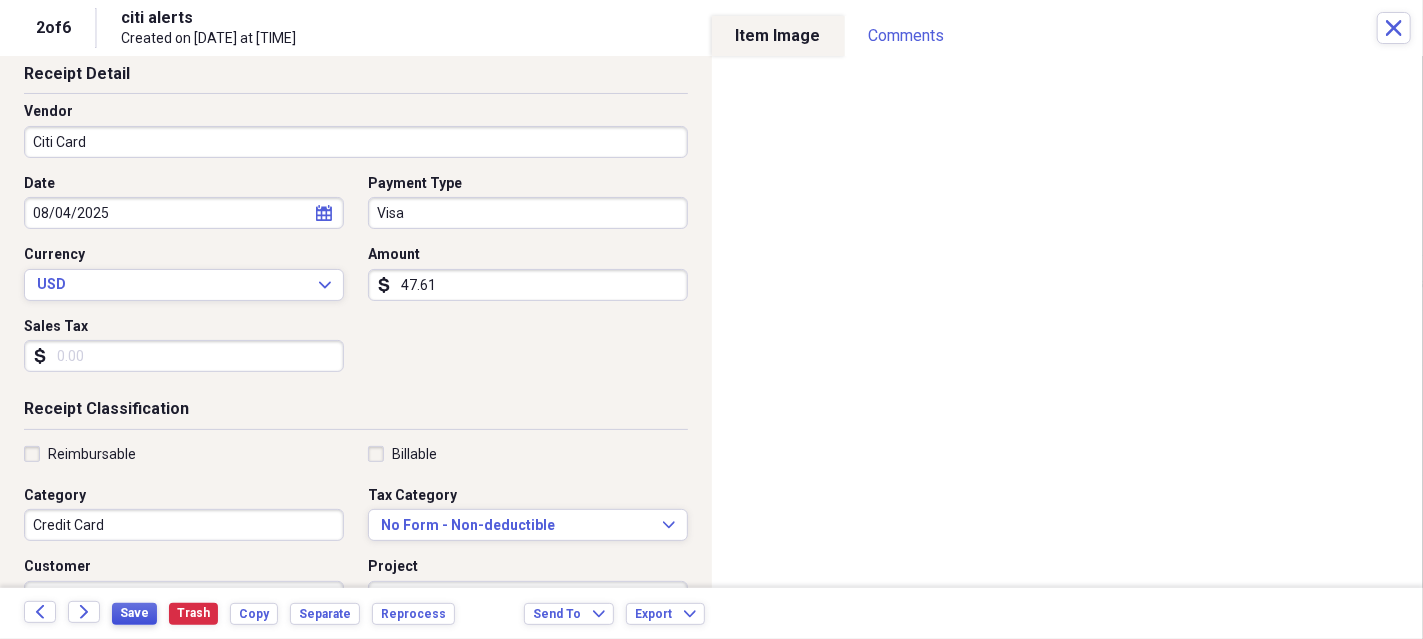 type on "47.61" 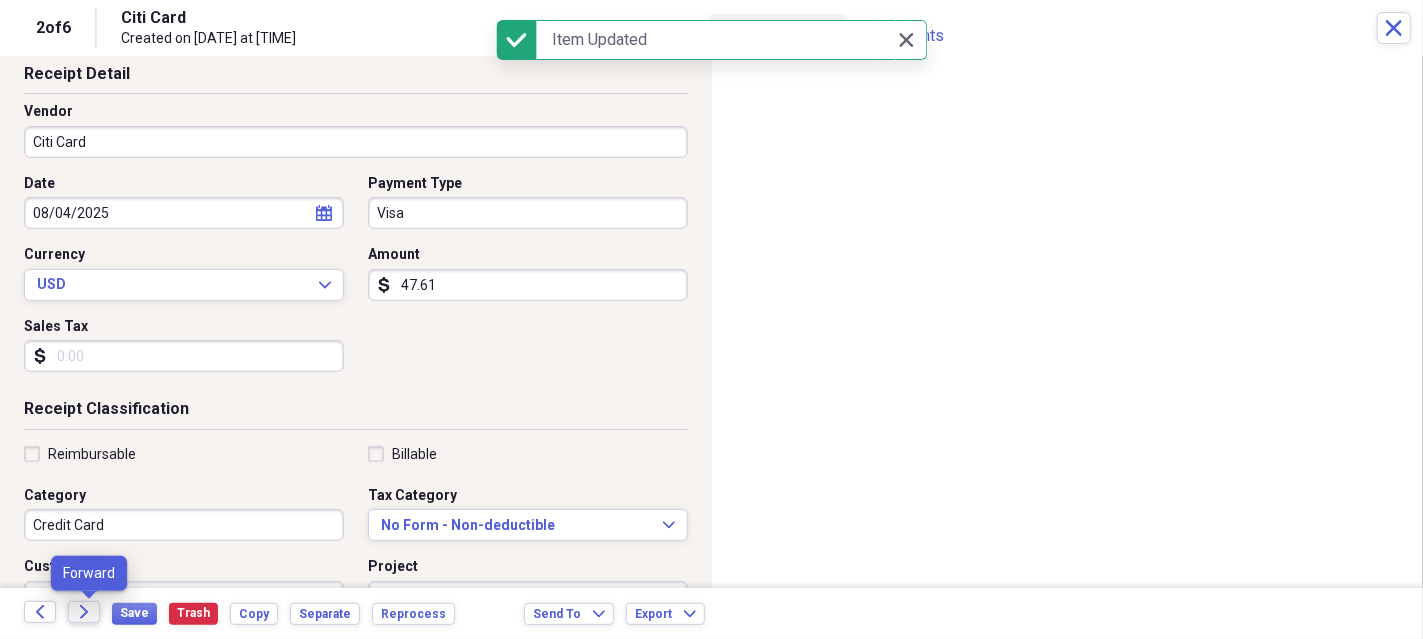 click on "Forward" 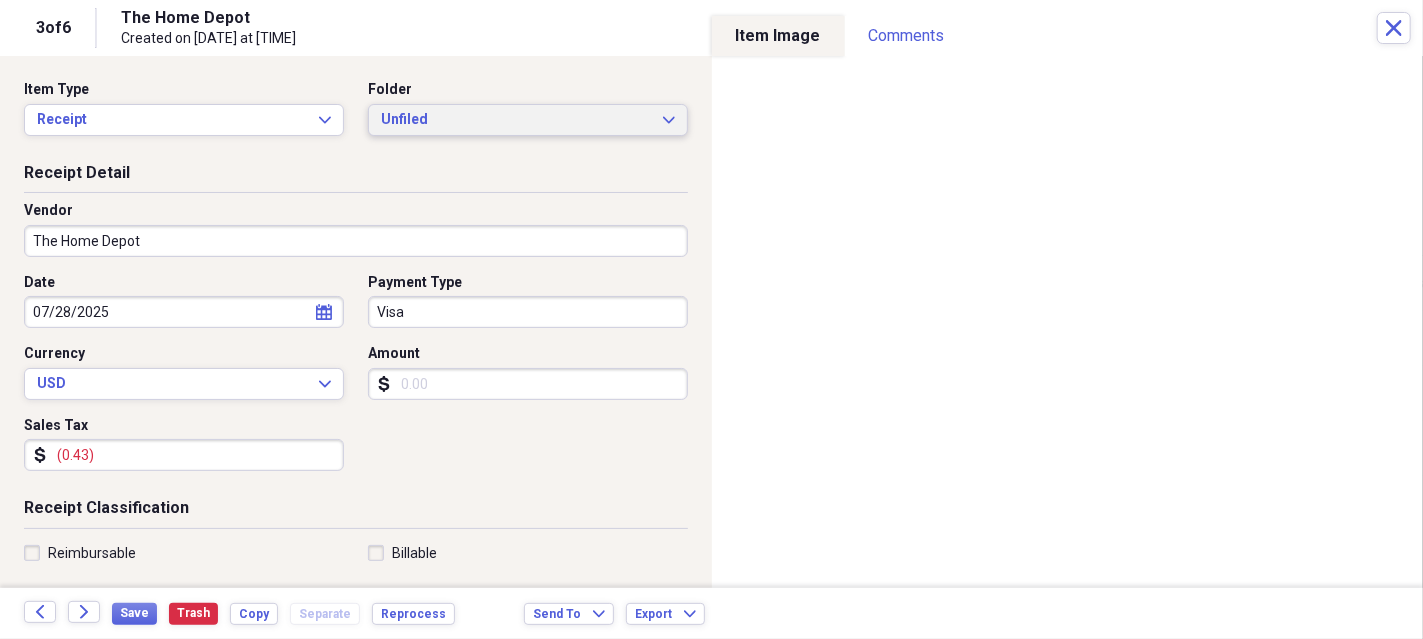 click on "Unfiled Expand" at bounding box center [528, 120] 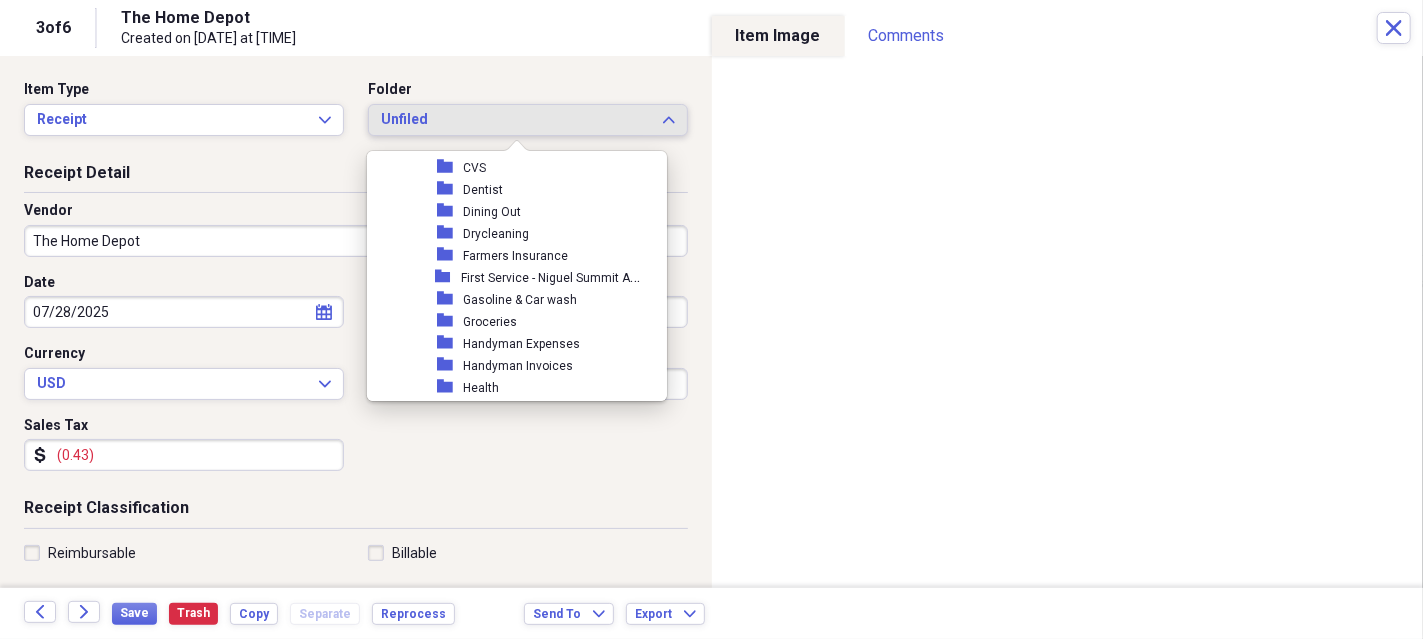 scroll, scrollTop: 600, scrollLeft: 0, axis: vertical 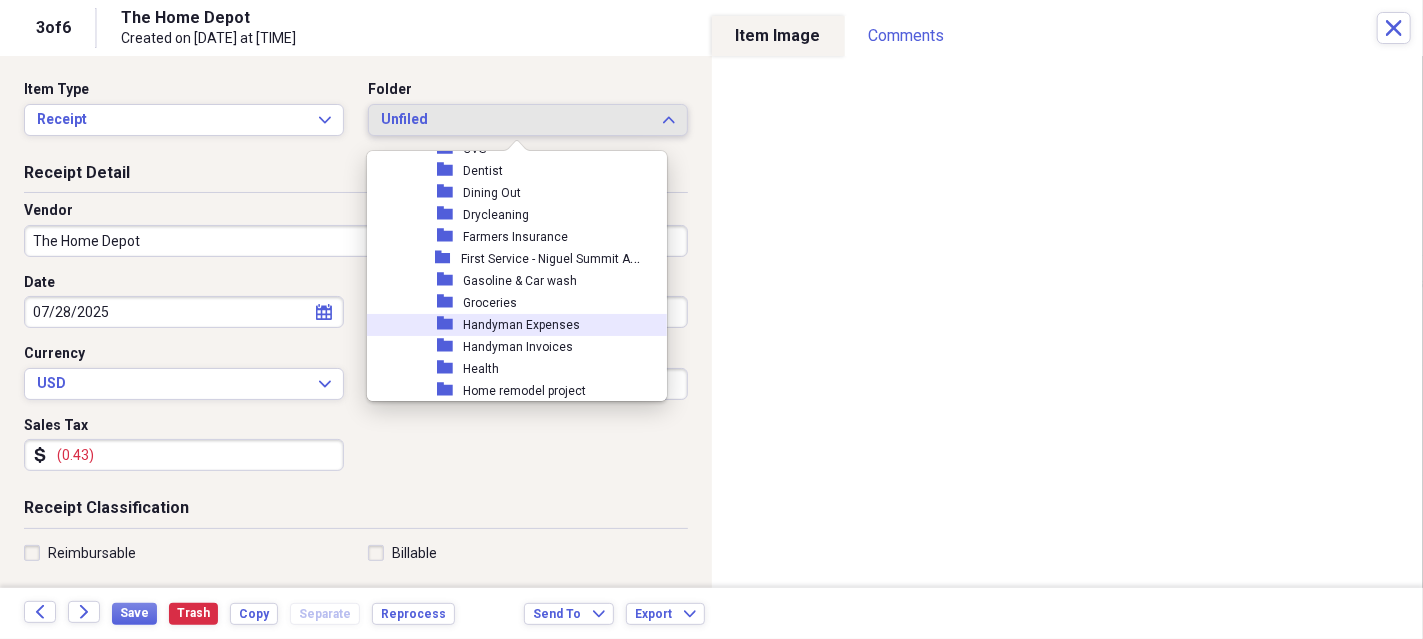 click on "Handyman Expenses" at bounding box center [521, 325] 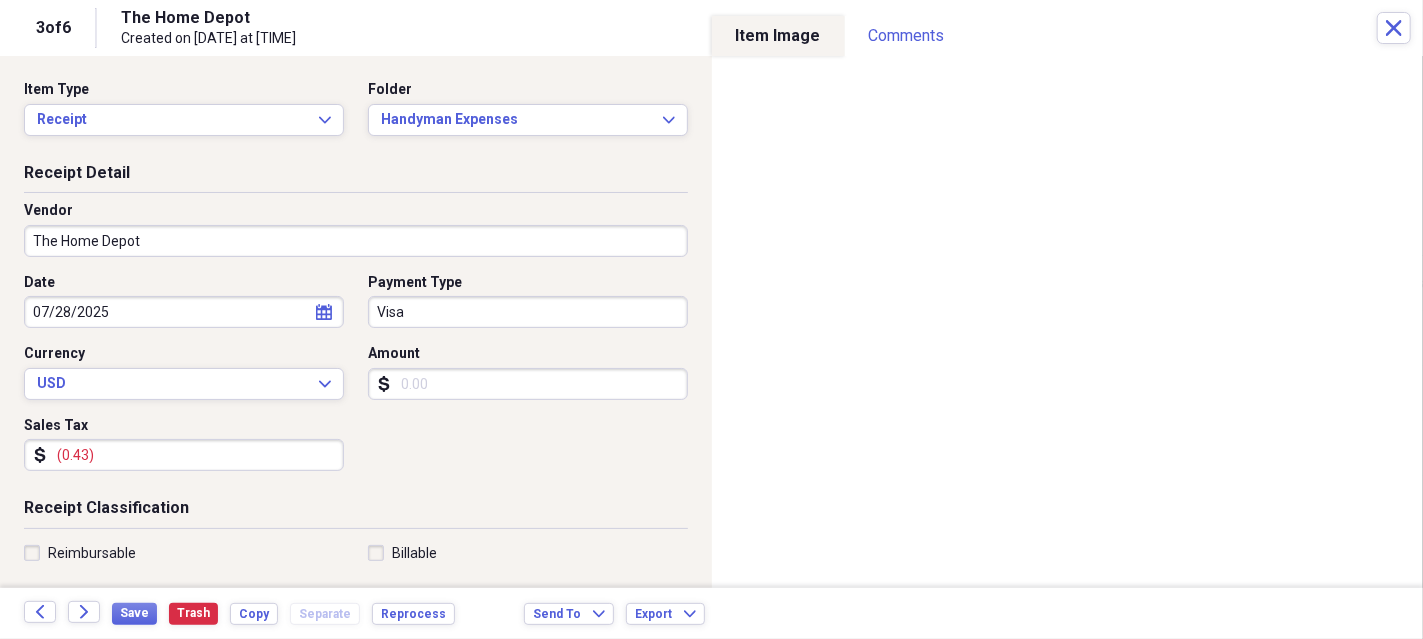 click on "Visa" at bounding box center (528, 312) 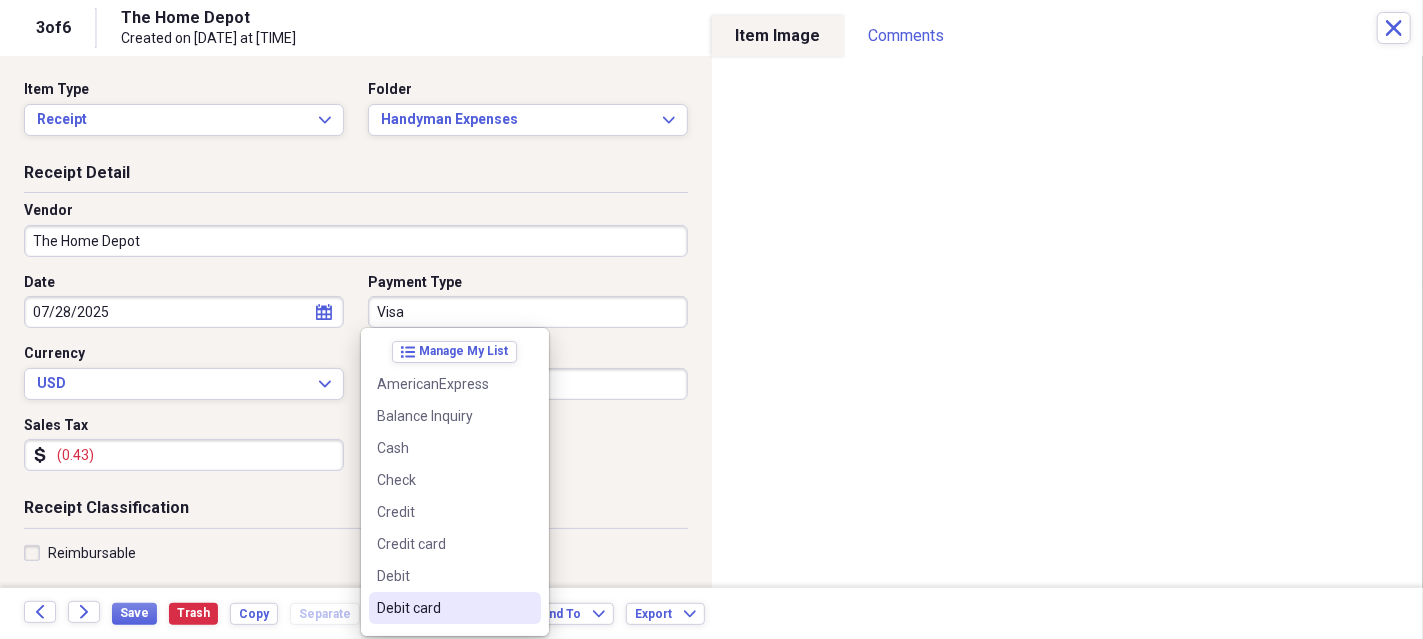click on "Debit card" at bounding box center (443, 608) 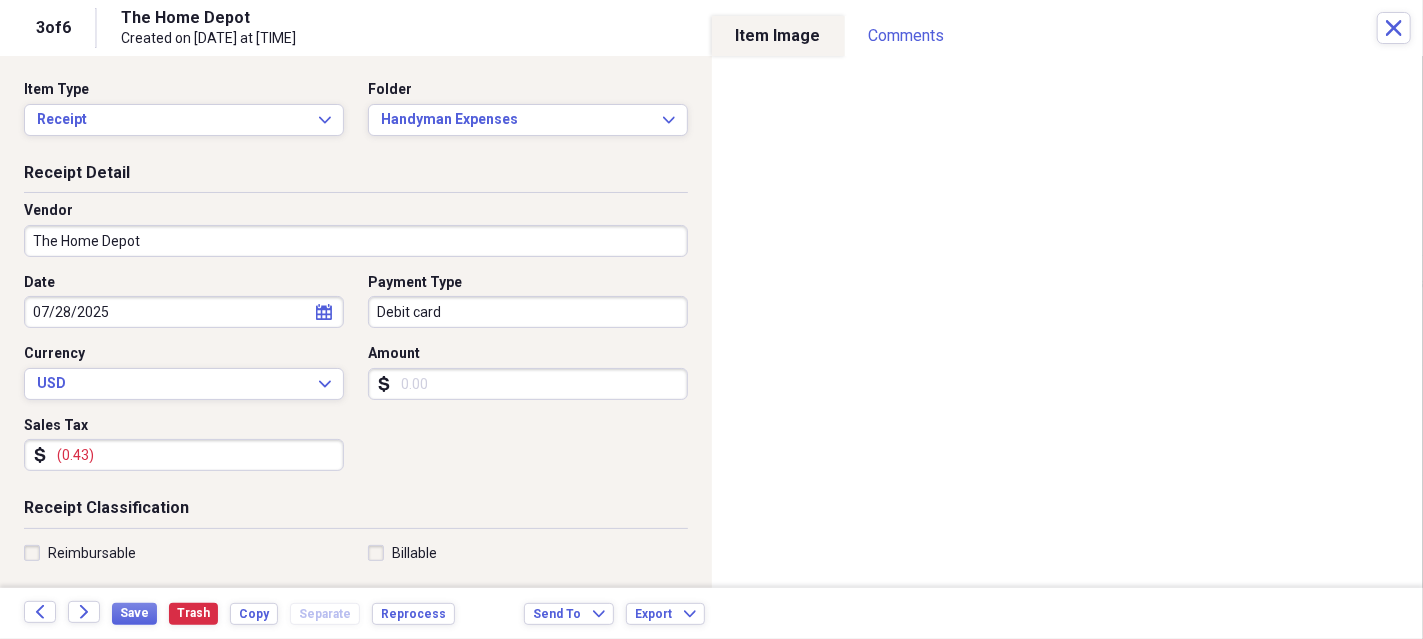 click on "Amount" at bounding box center (528, 384) 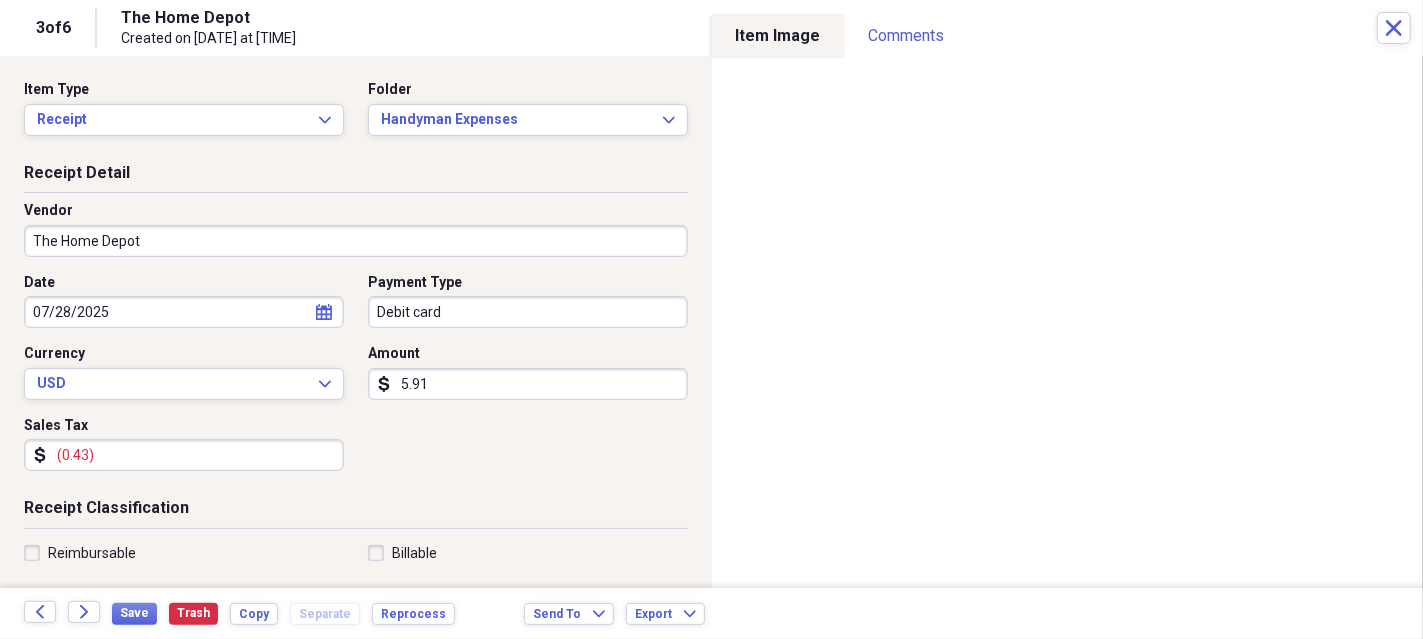 click on "5.91" at bounding box center [528, 384] 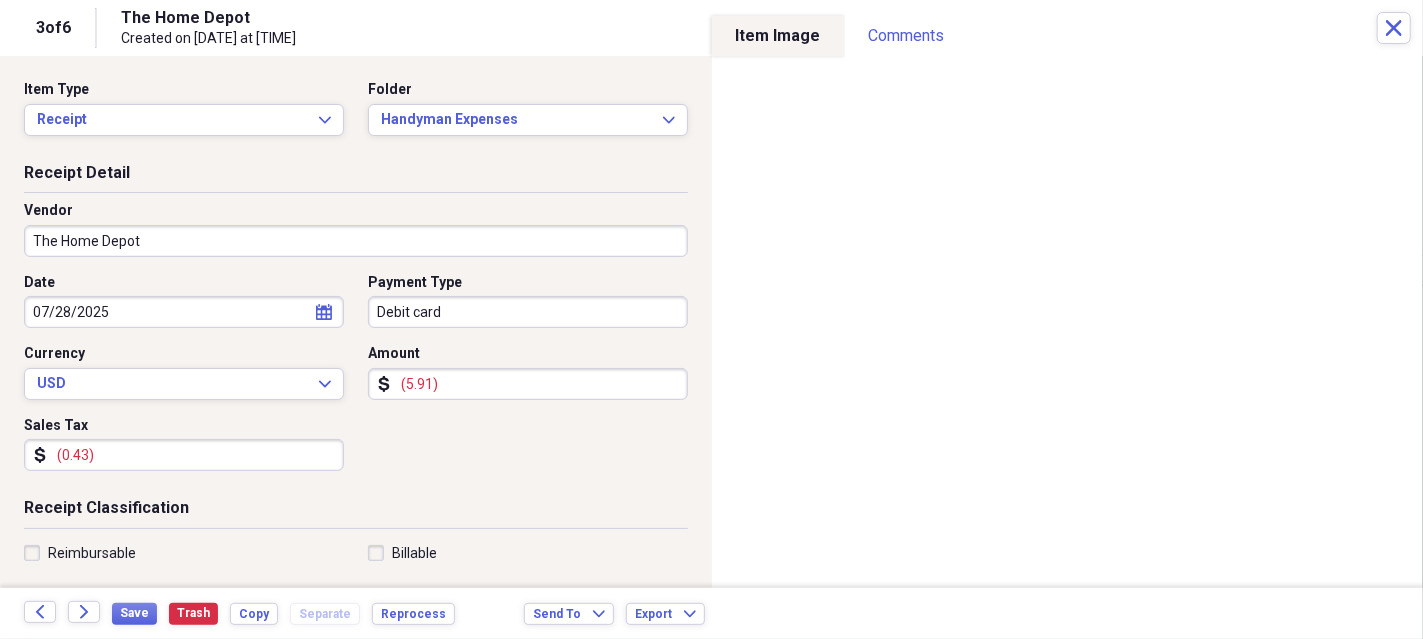scroll, scrollTop: 99, scrollLeft: 0, axis: vertical 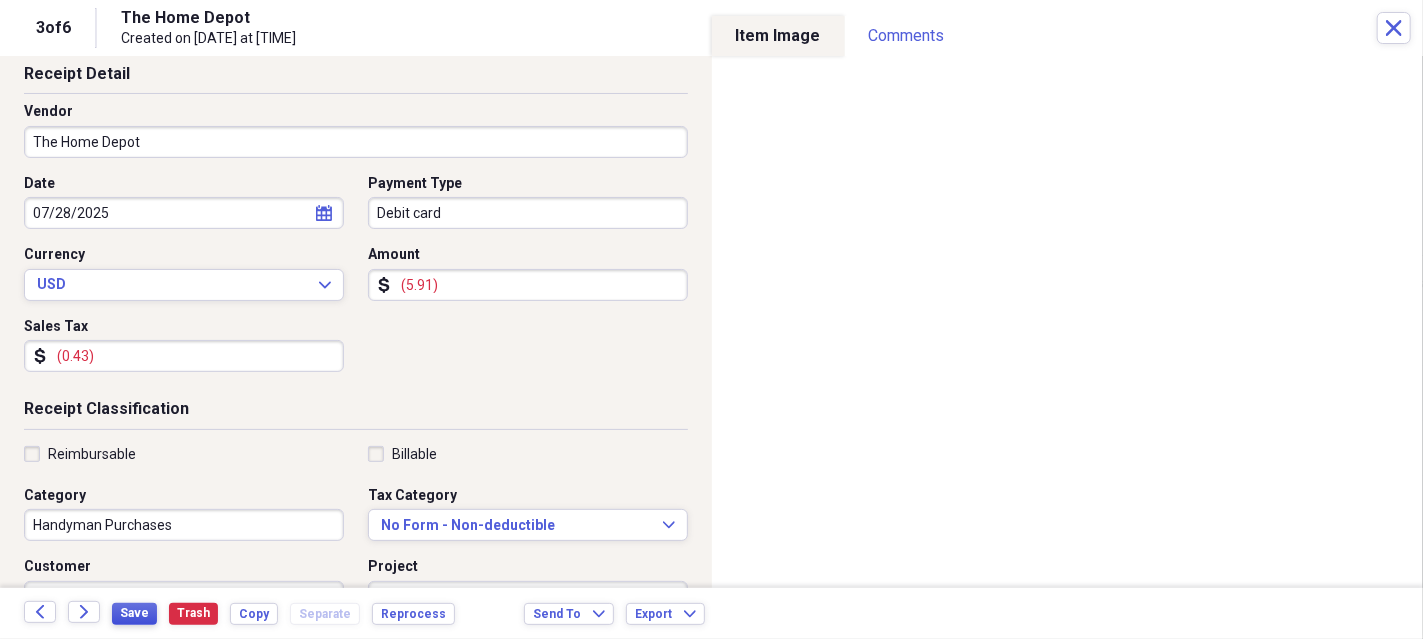 type on "(5.91)" 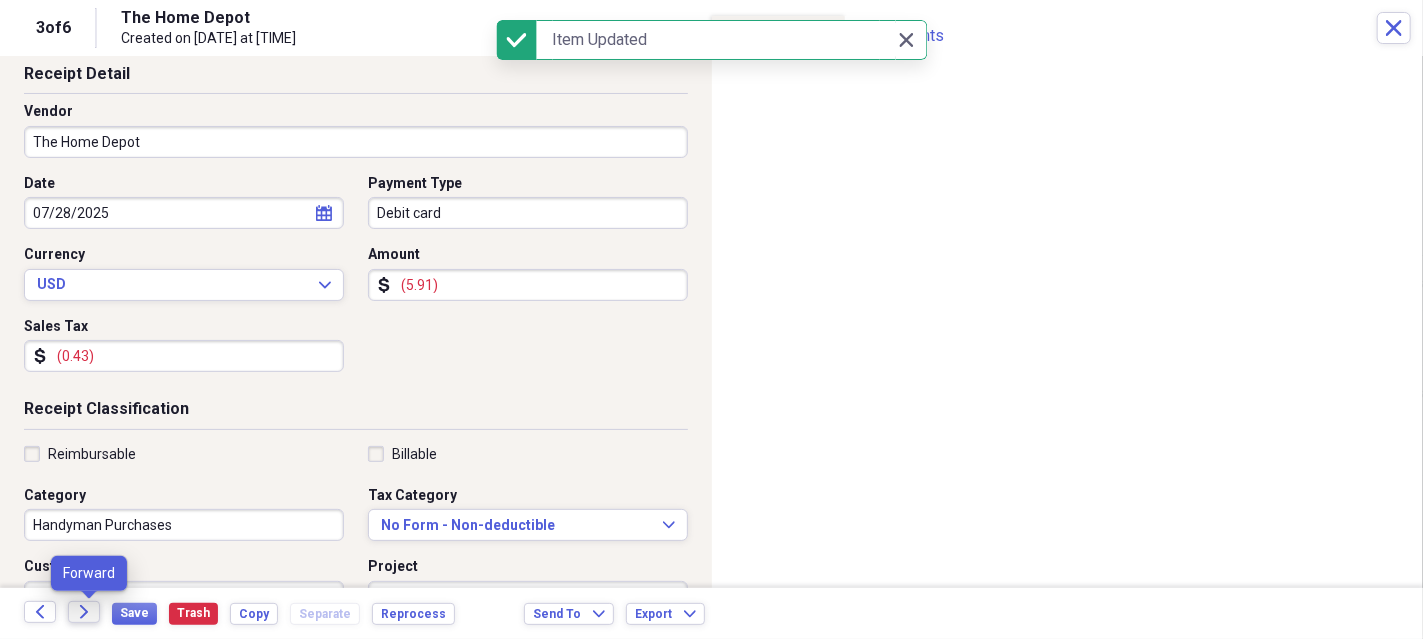 click on "Forward" 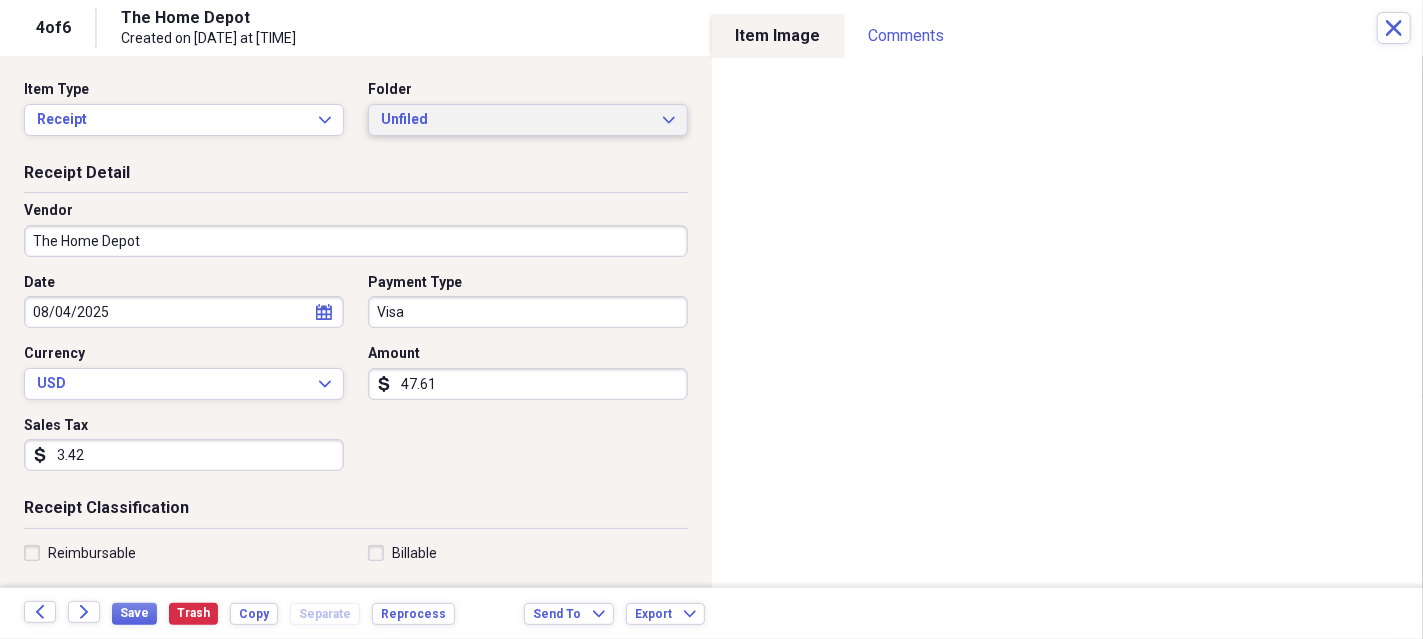 click on "Expand" 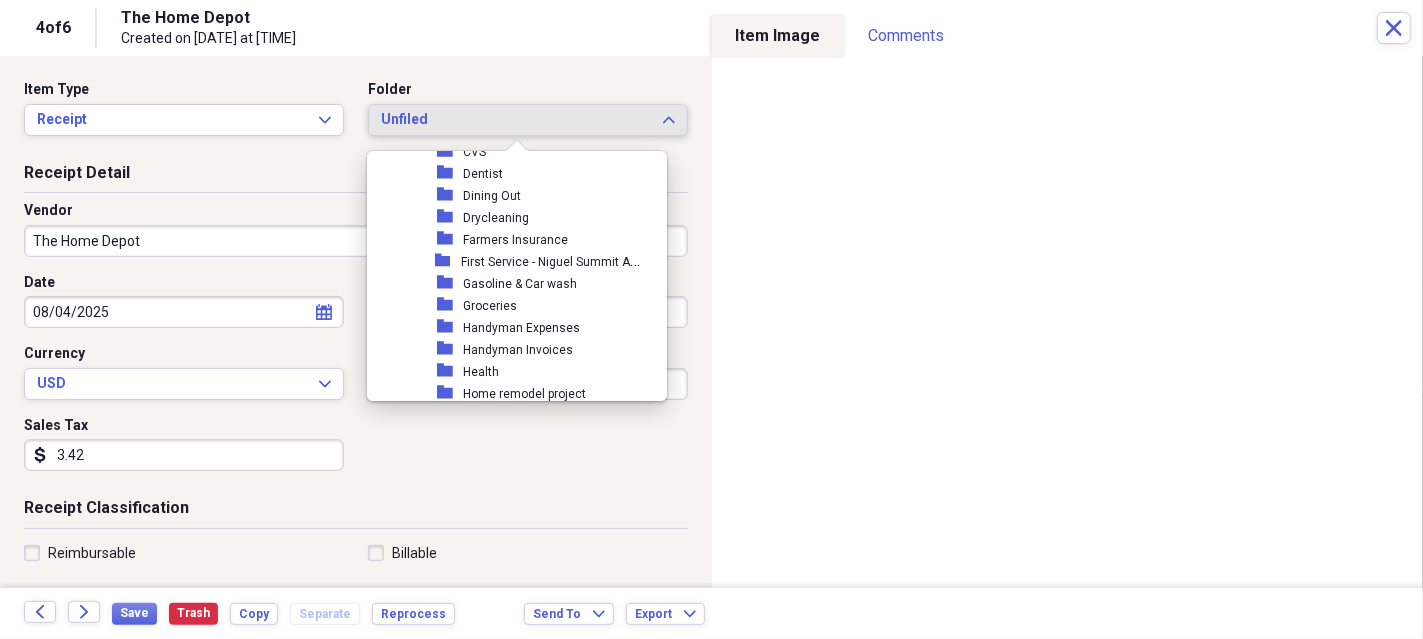 scroll, scrollTop: 600, scrollLeft: 0, axis: vertical 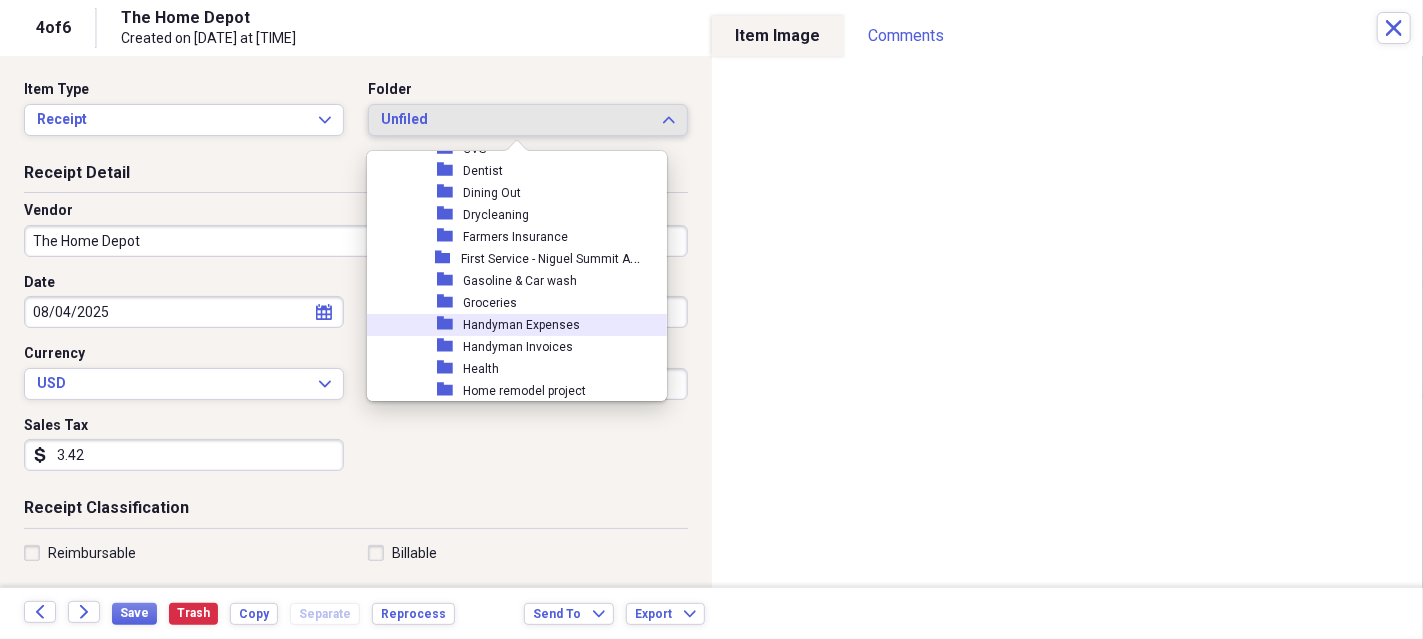 click on "Handyman Expenses" at bounding box center (521, 325) 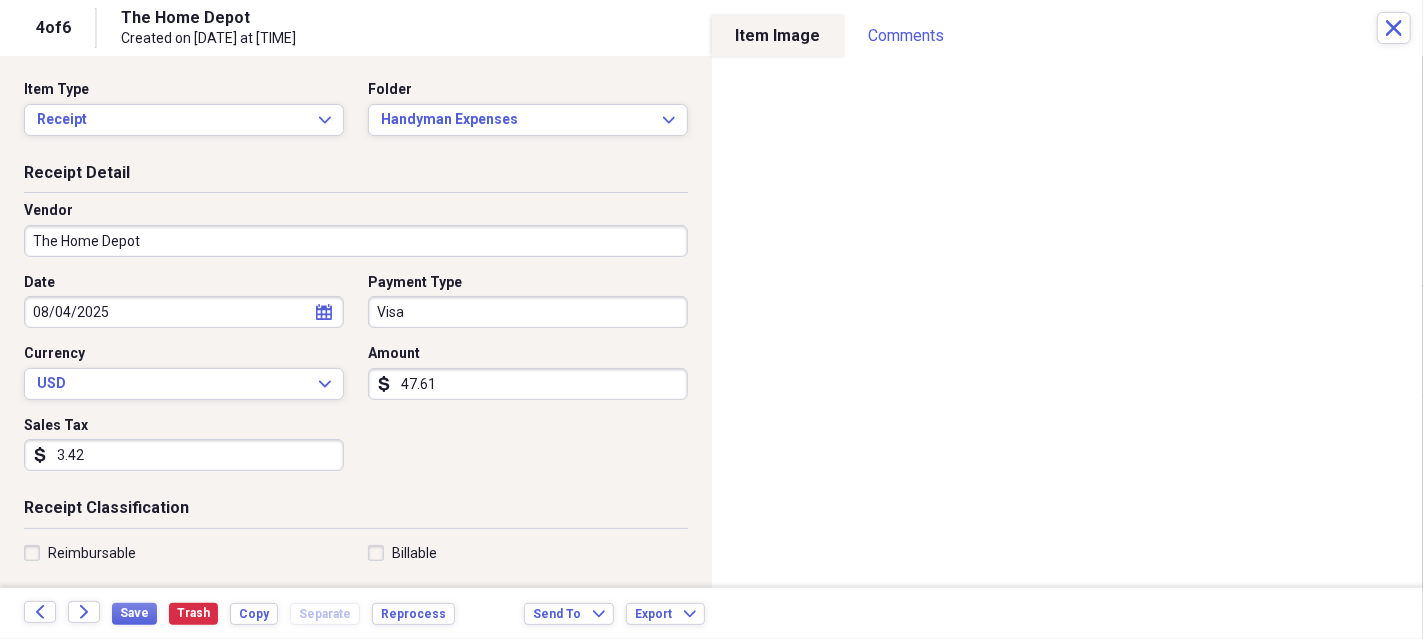 click on "Visa" at bounding box center (528, 312) 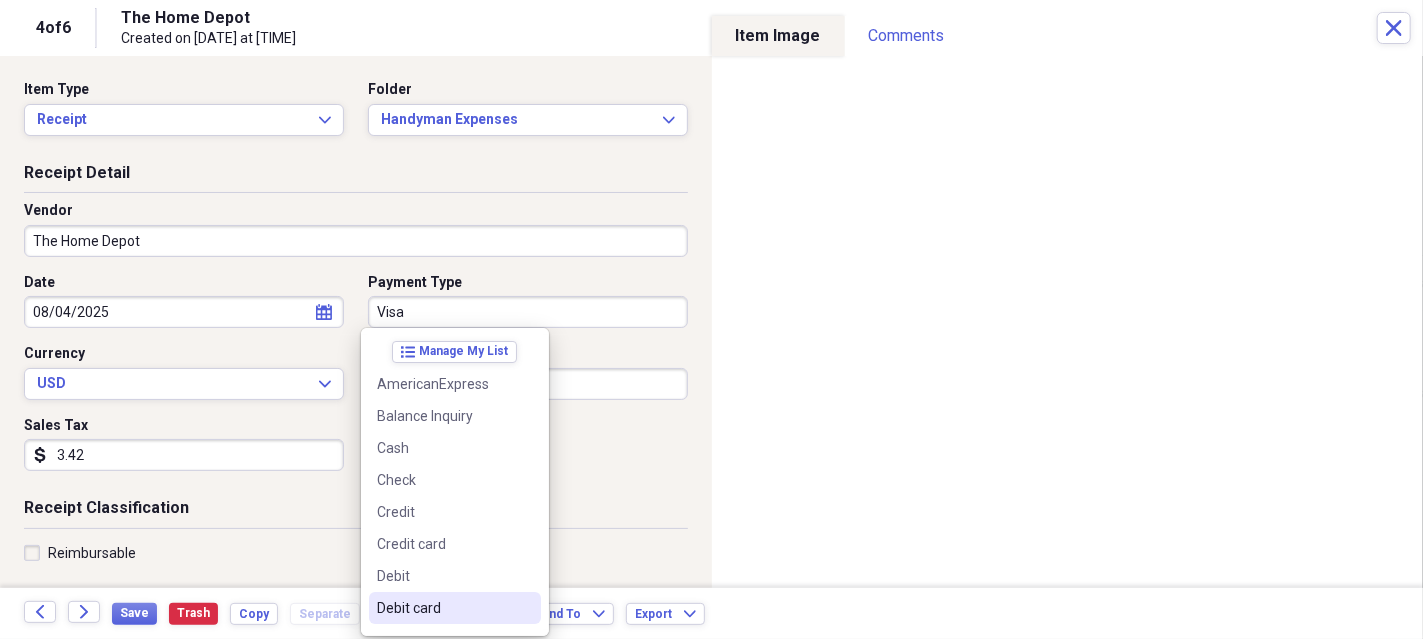 click on "Debit card" at bounding box center [443, 608] 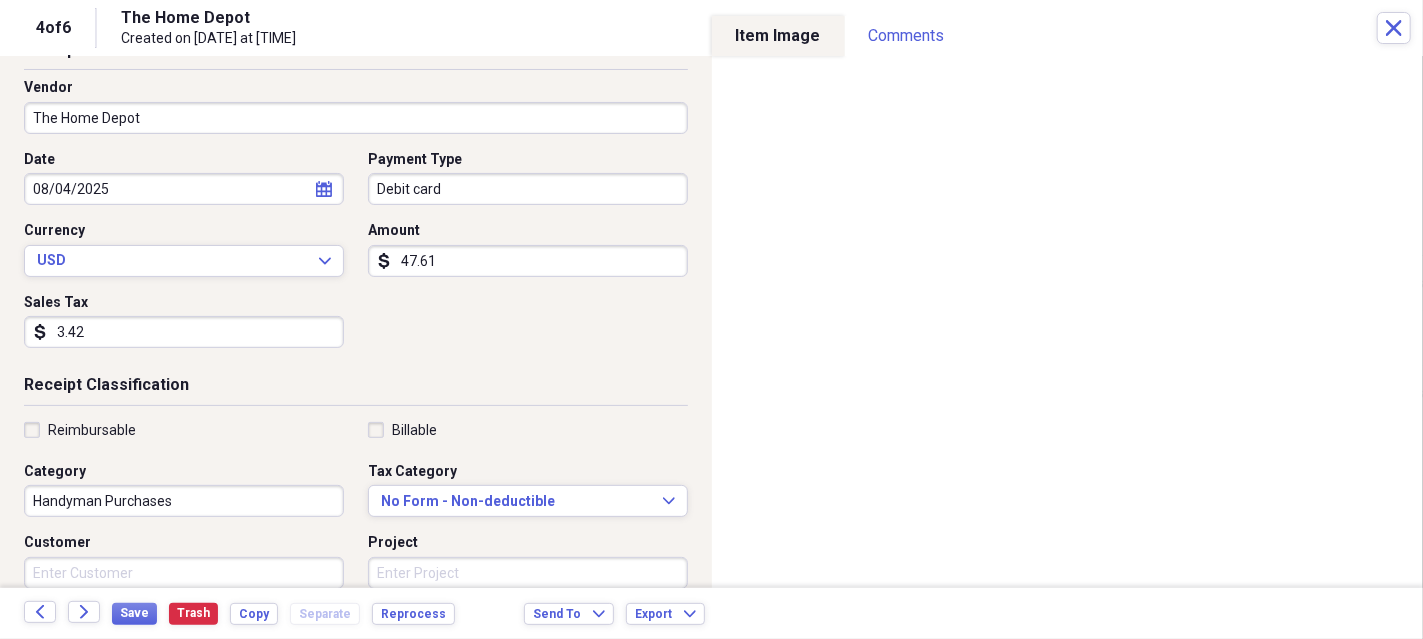 scroll, scrollTop: 199, scrollLeft: 0, axis: vertical 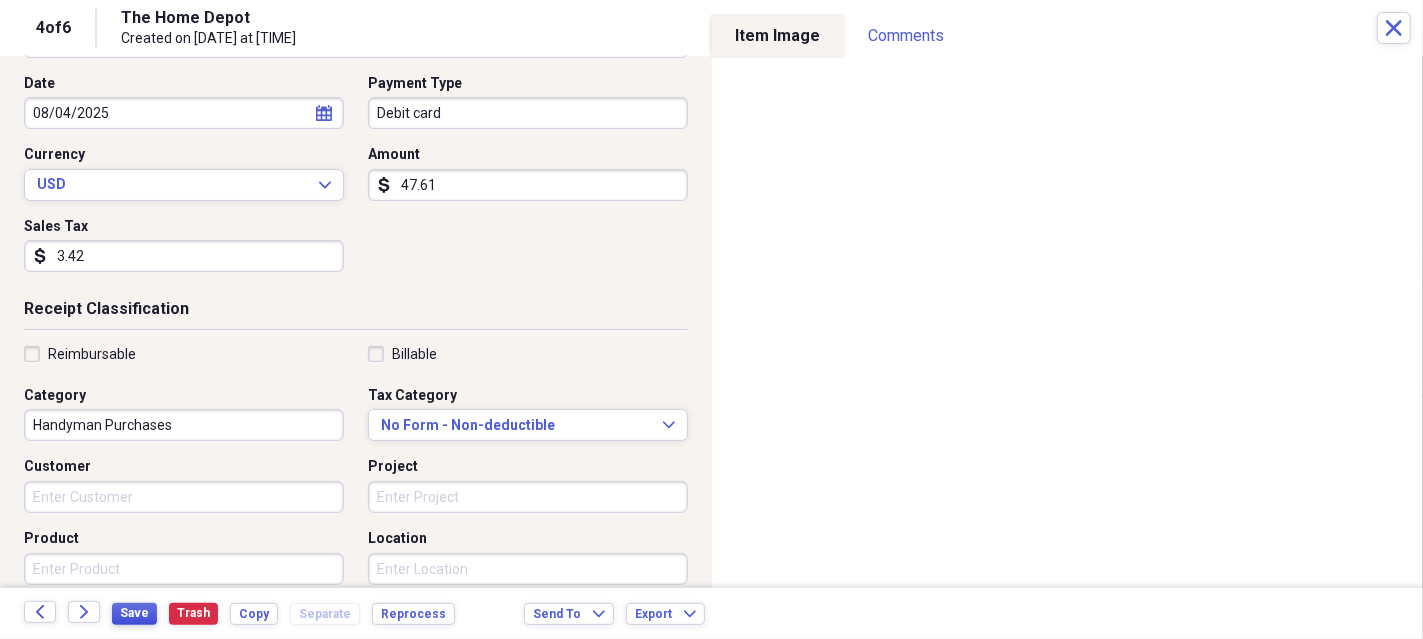 click on "Save" at bounding box center [134, 613] 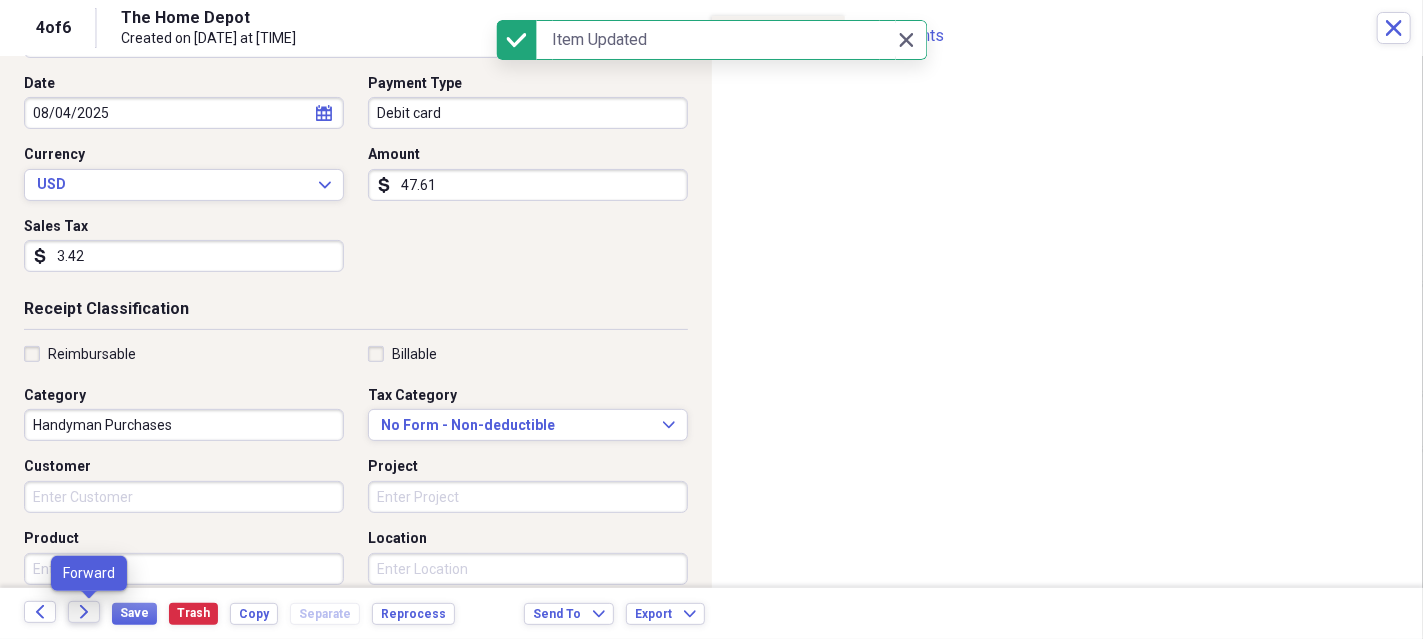 click on "Forward" 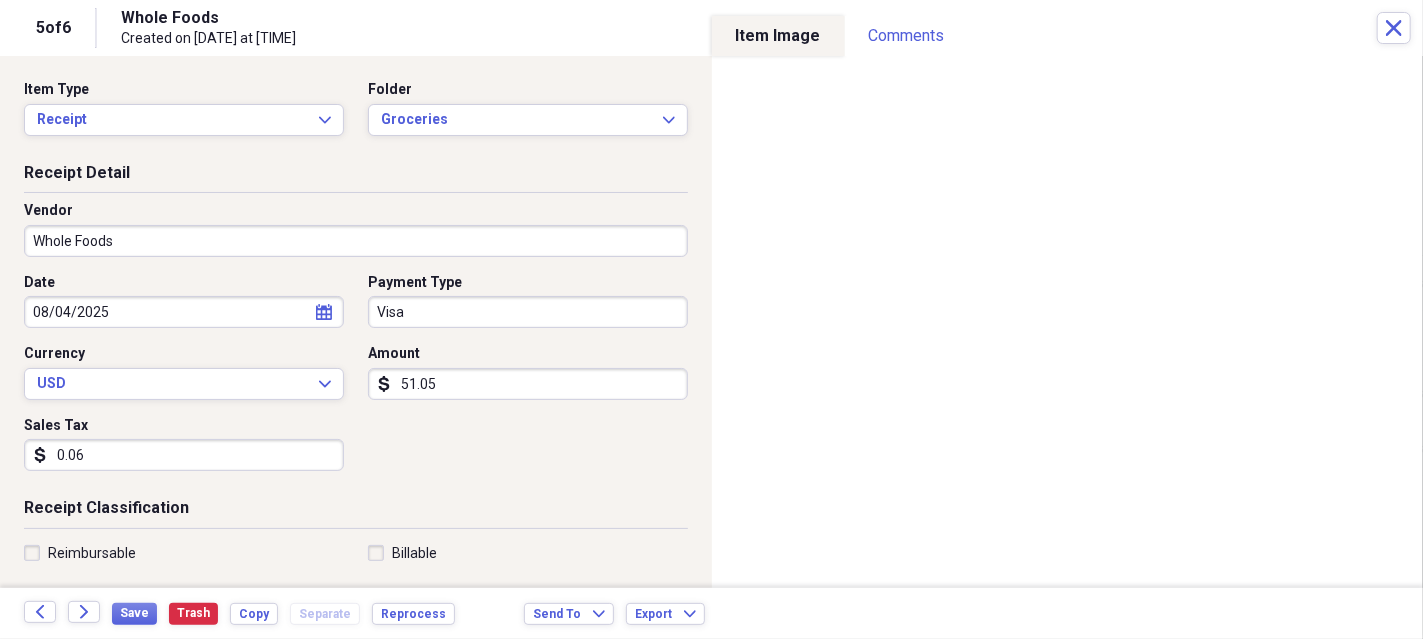 click on "Visa" at bounding box center [528, 312] 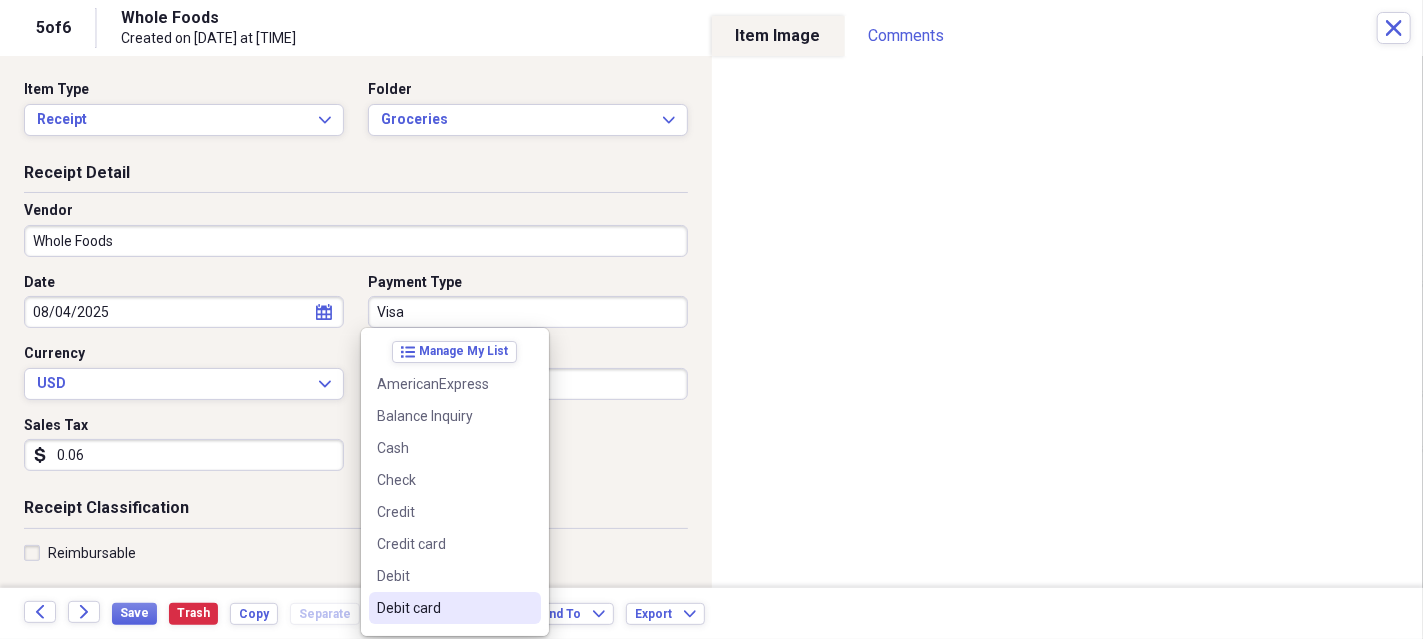 click on "Debit card" at bounding box center (455, 608) 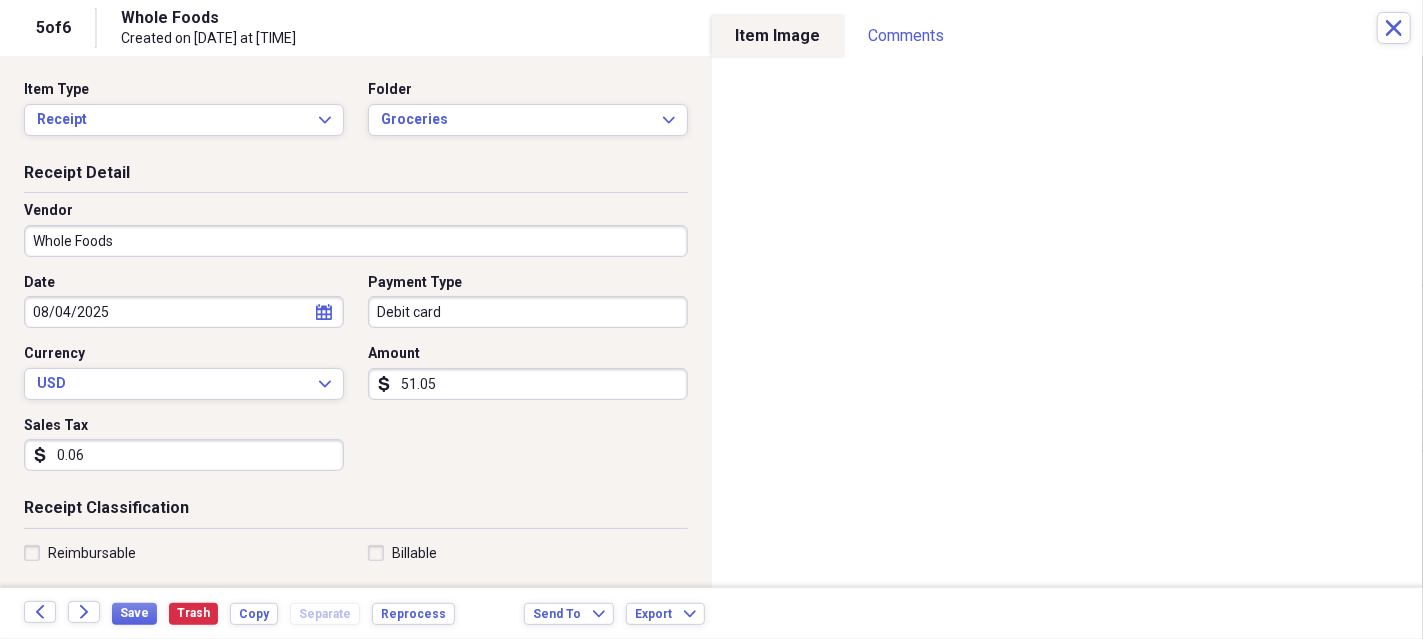 scroll, scrollTop: 99, scrollLeft: 0, axis: vertical 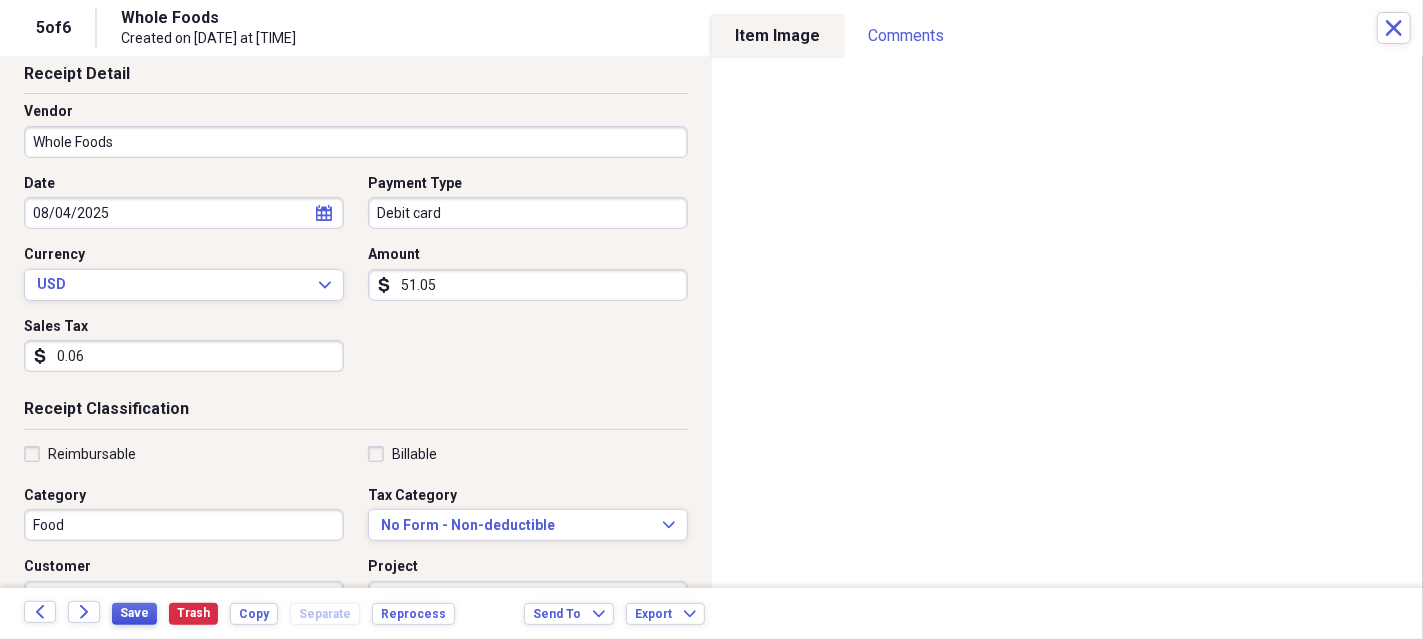 click on "Save" at bounding box center [134, 613] 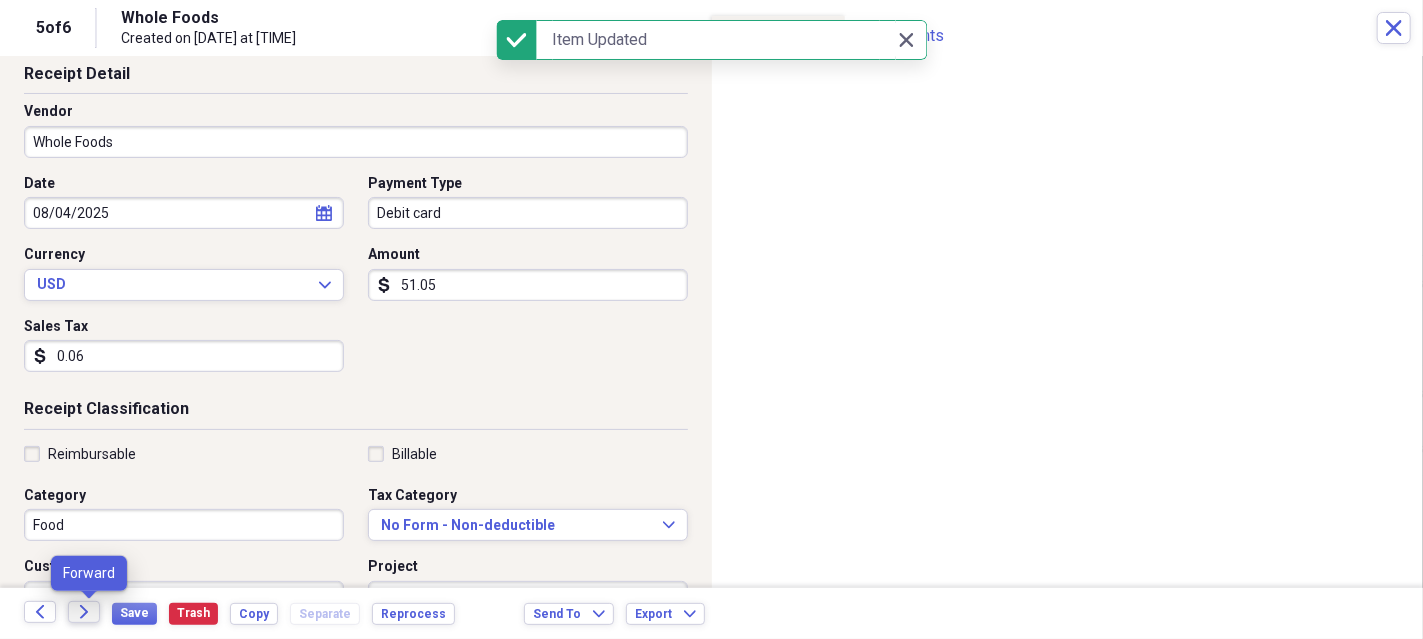 click 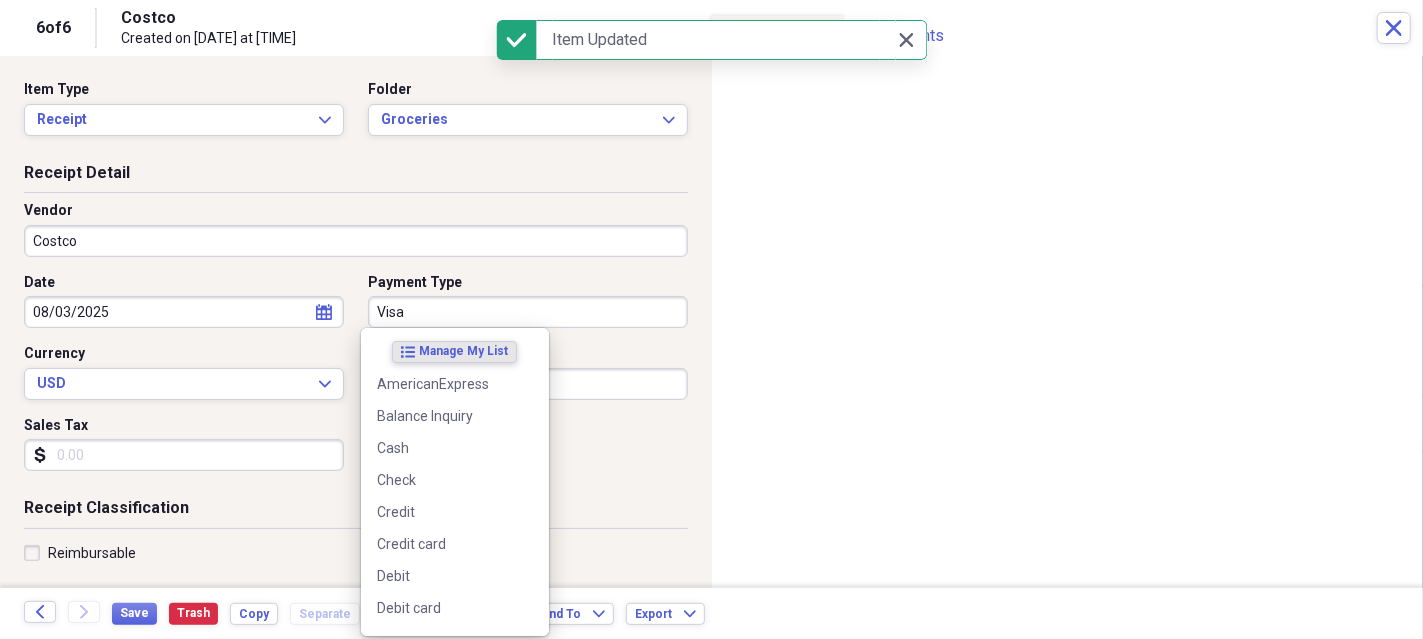 click on "Visa" at bounding box center [528, 312] 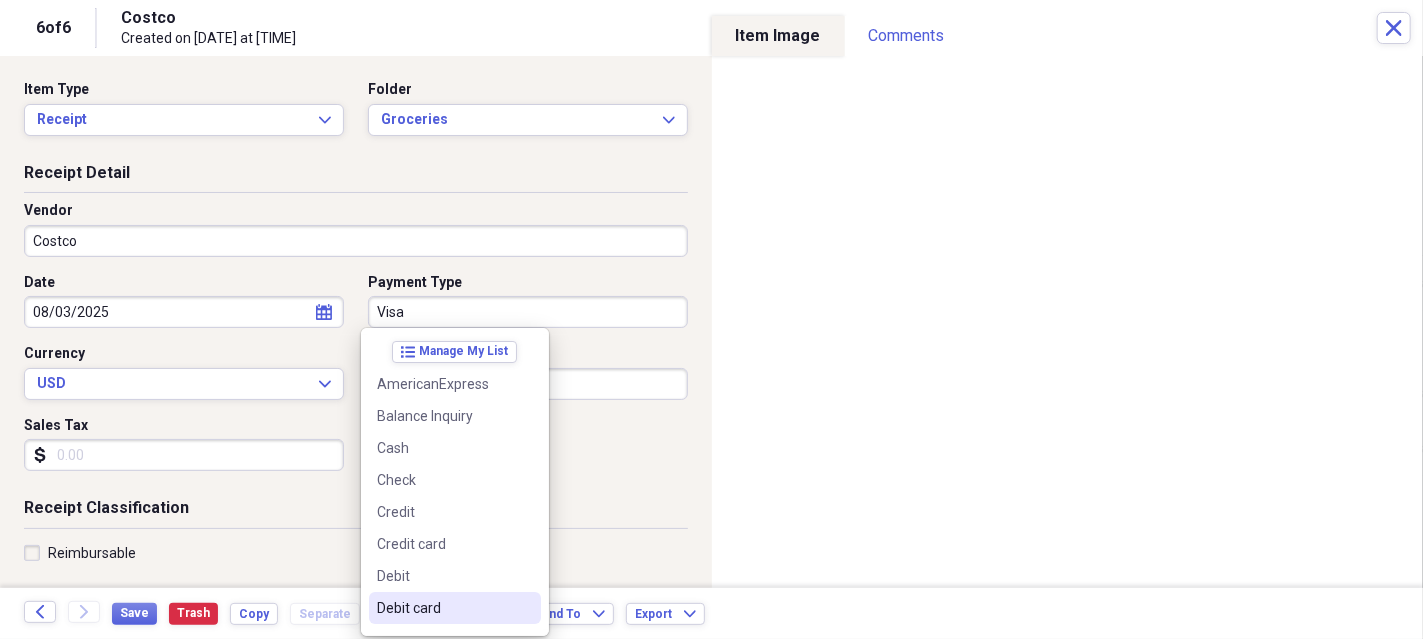 click on "Debit card" at bounding box center (443, 608) 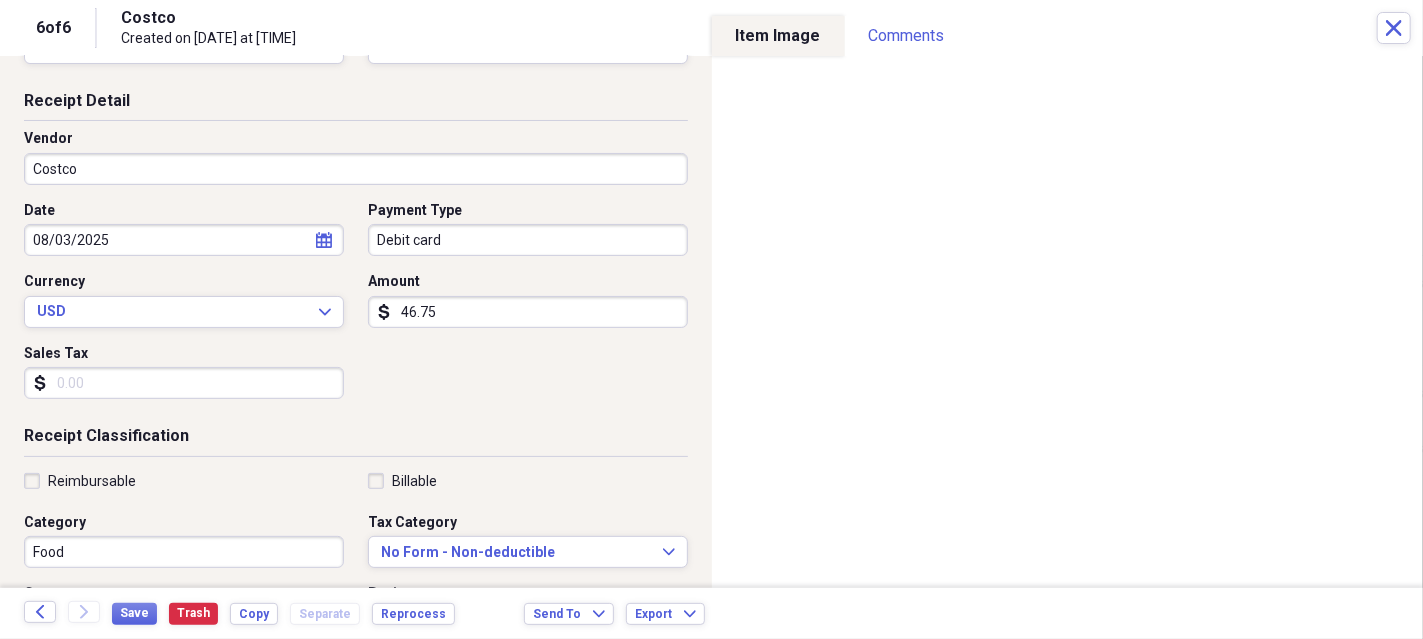 scroll, scrollTop: 99, scrollLeft: 0, axis: vertical 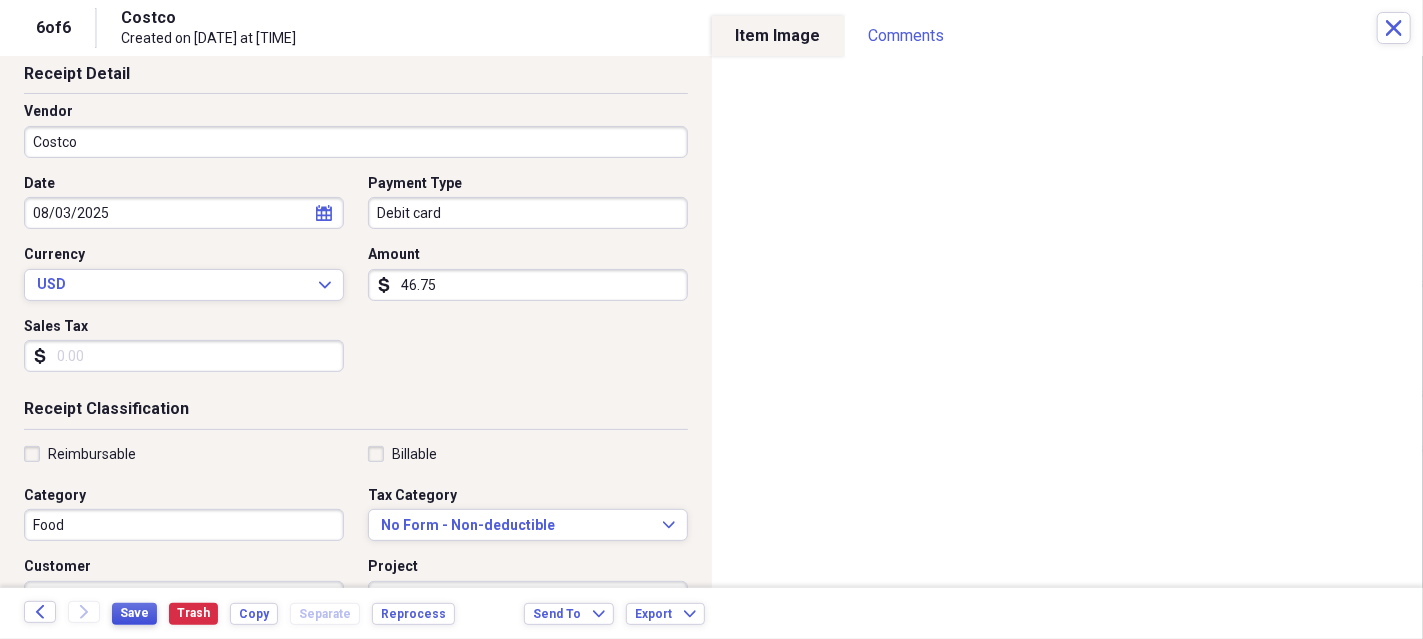click on "Save" at bounding box center (134, 613) 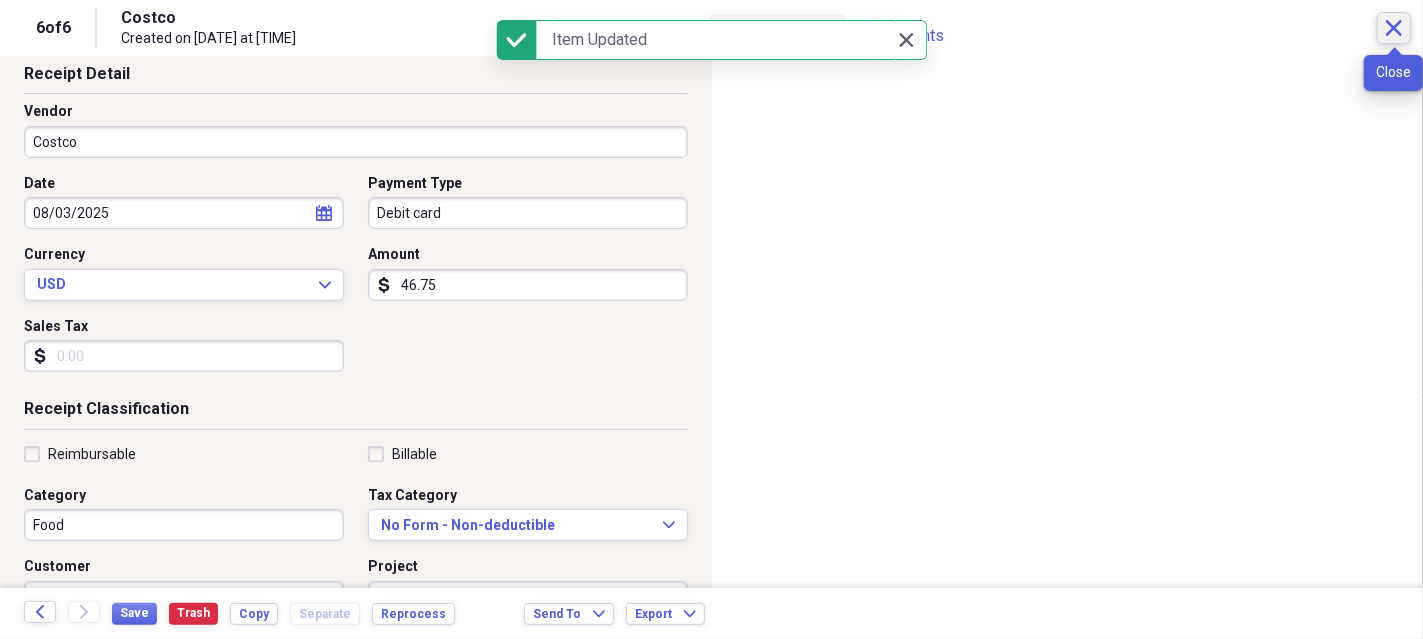 click on "Close" 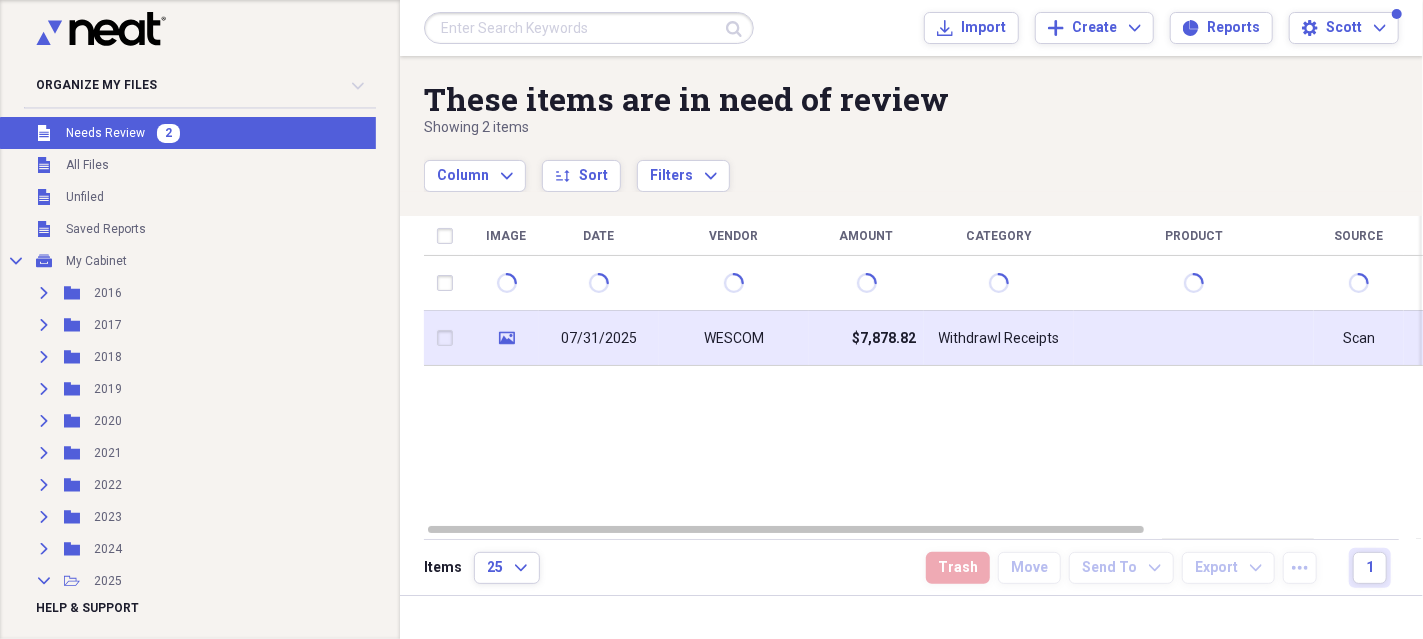 click on "WESCOM" at bounding box center (734, 339) 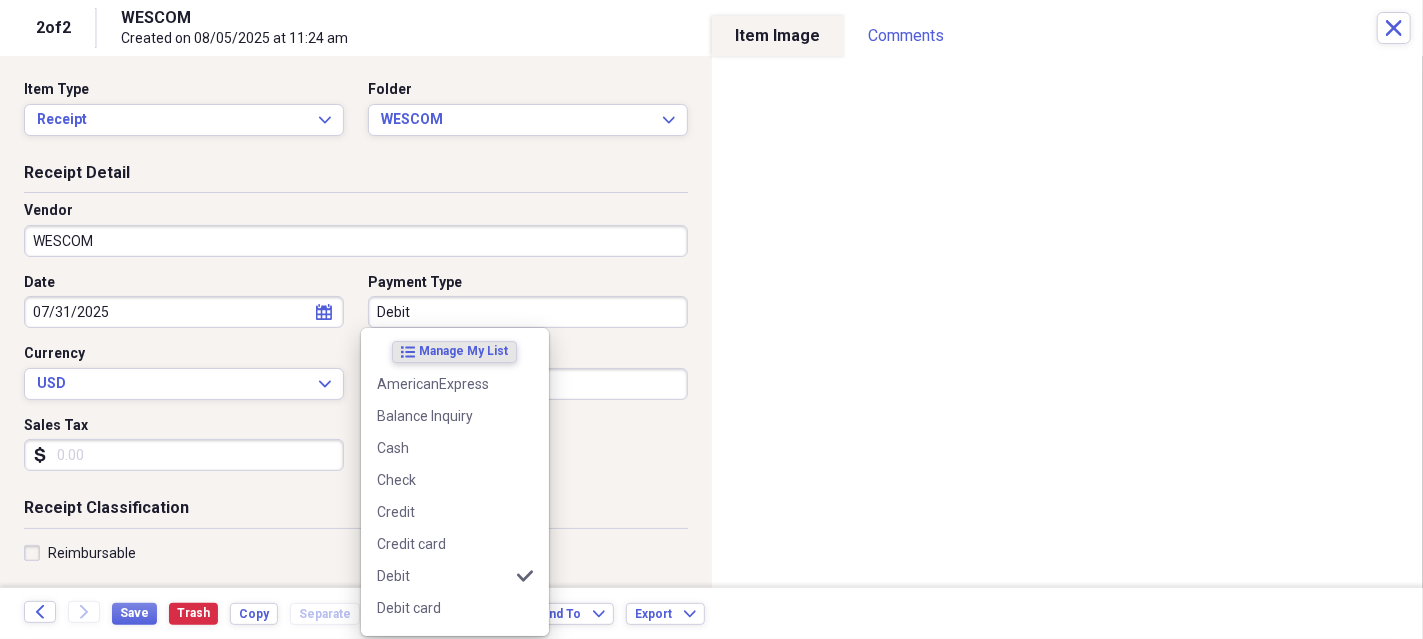 click on "Debit" at bounding box center [528, 312] 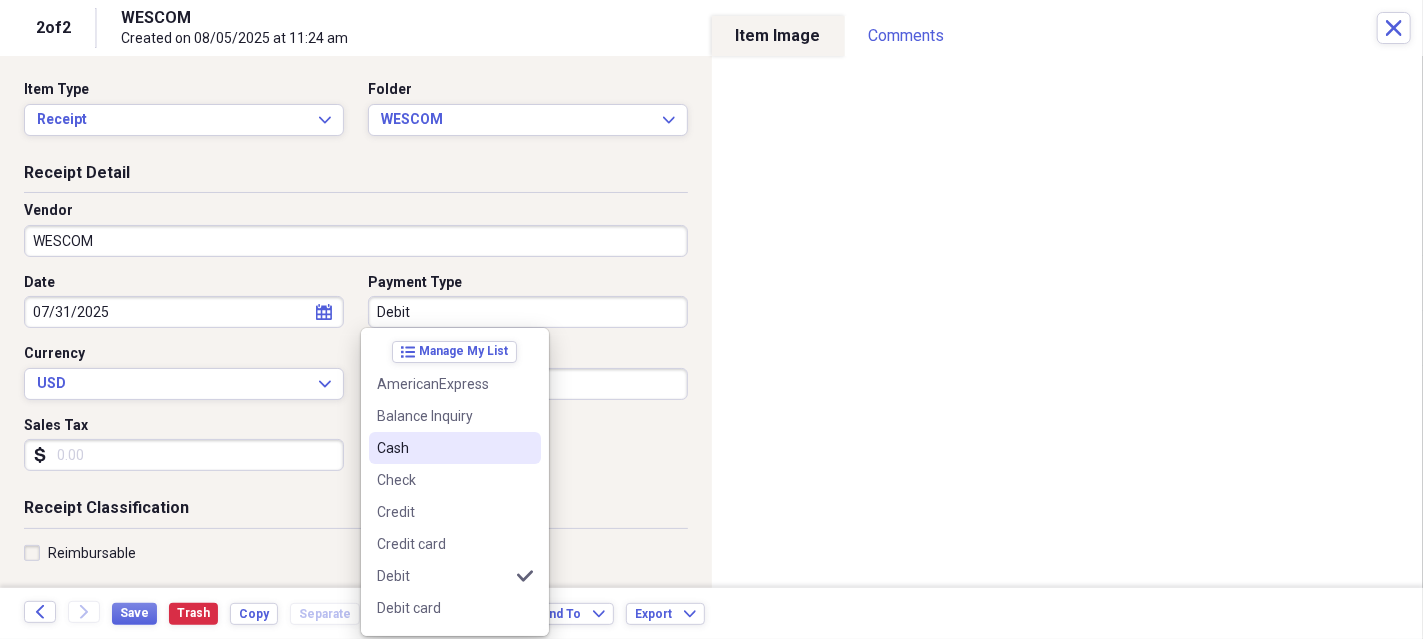 click on "Cash" at bounding box center [443, 448] 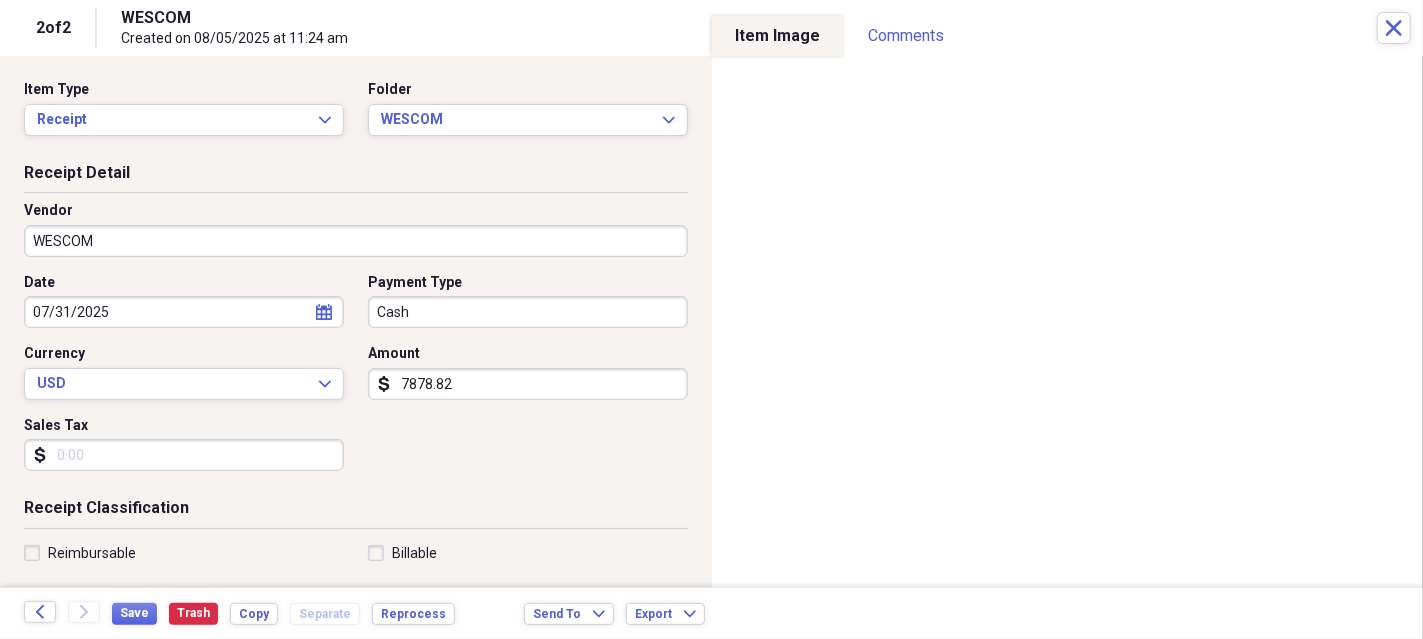 click on "7878.82" at bounding box center (528, 384) 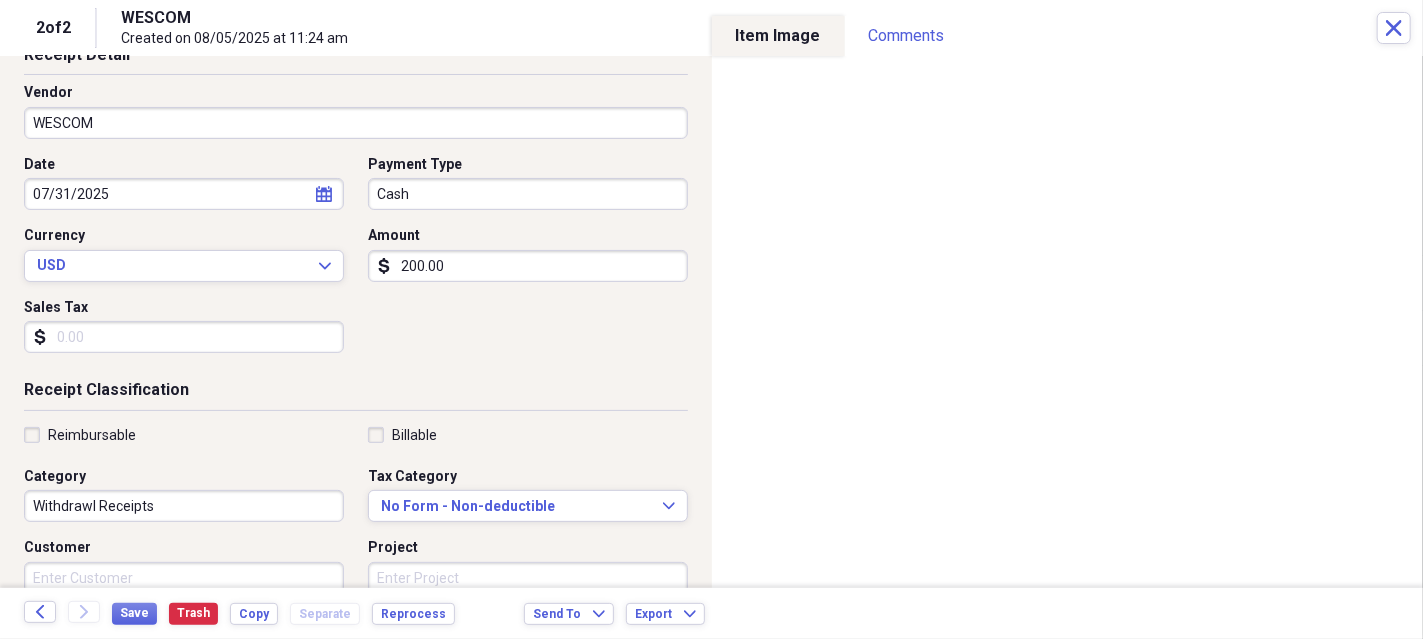 scroll, scrollTop: 300, scrollLeft: 0, axis: vertical 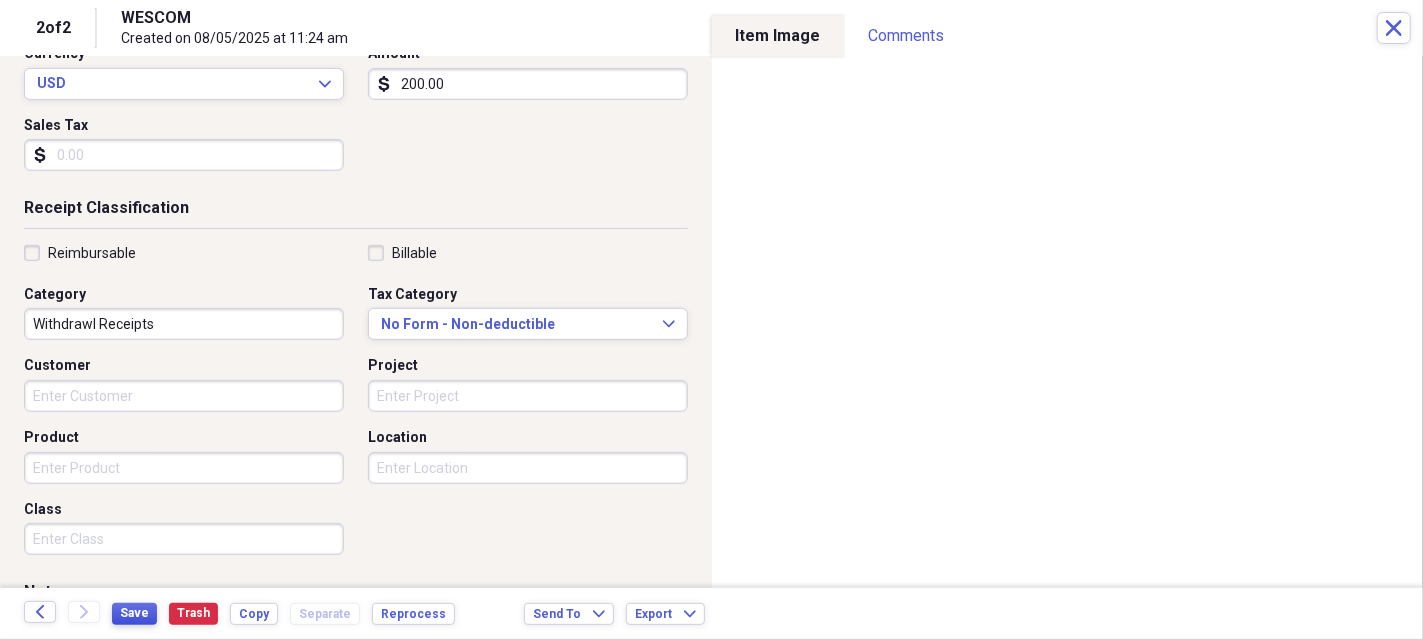 type on "200.00" 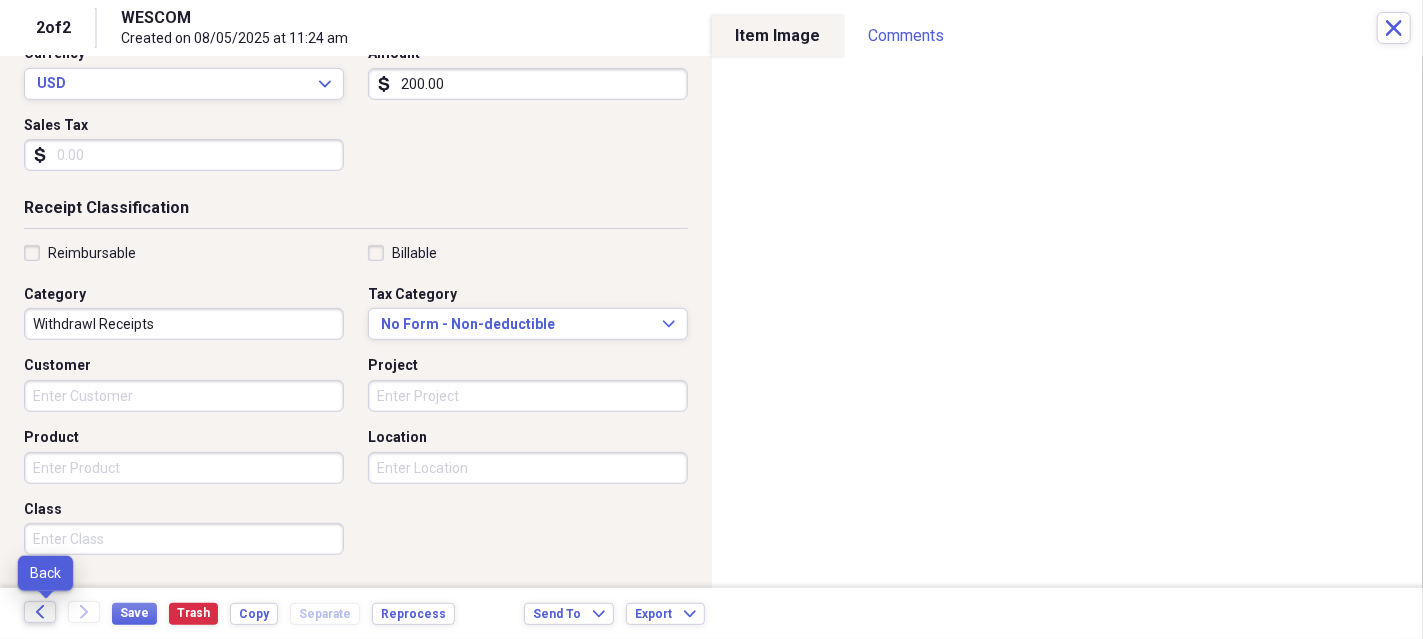 click on "Back" 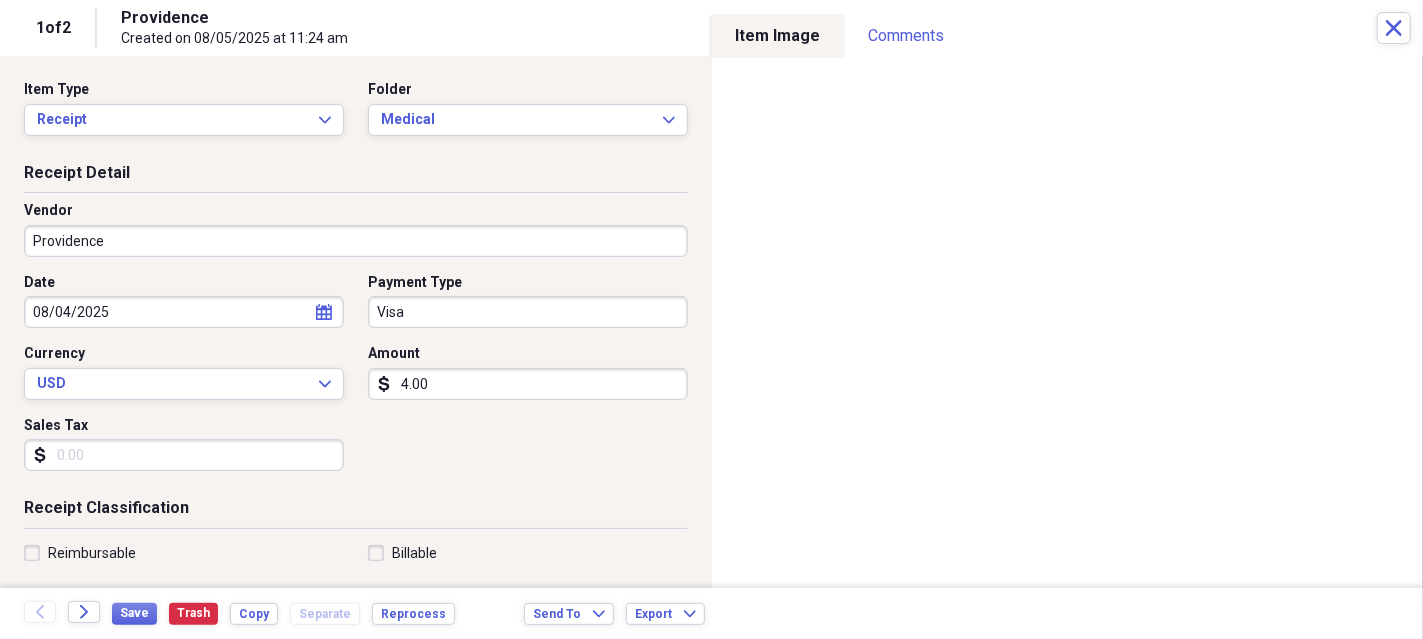 click on "Visa" at bounding box center [528, 312] 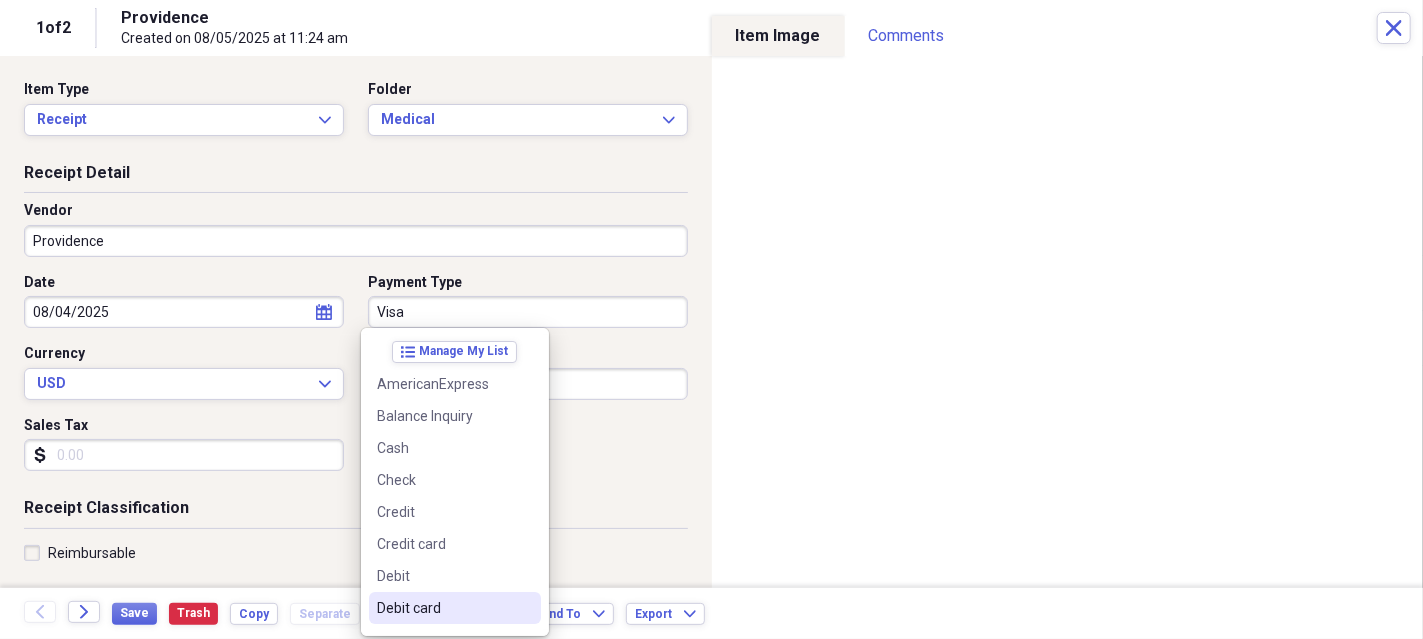 click on "Debit card" at bounding box center (443, 608) 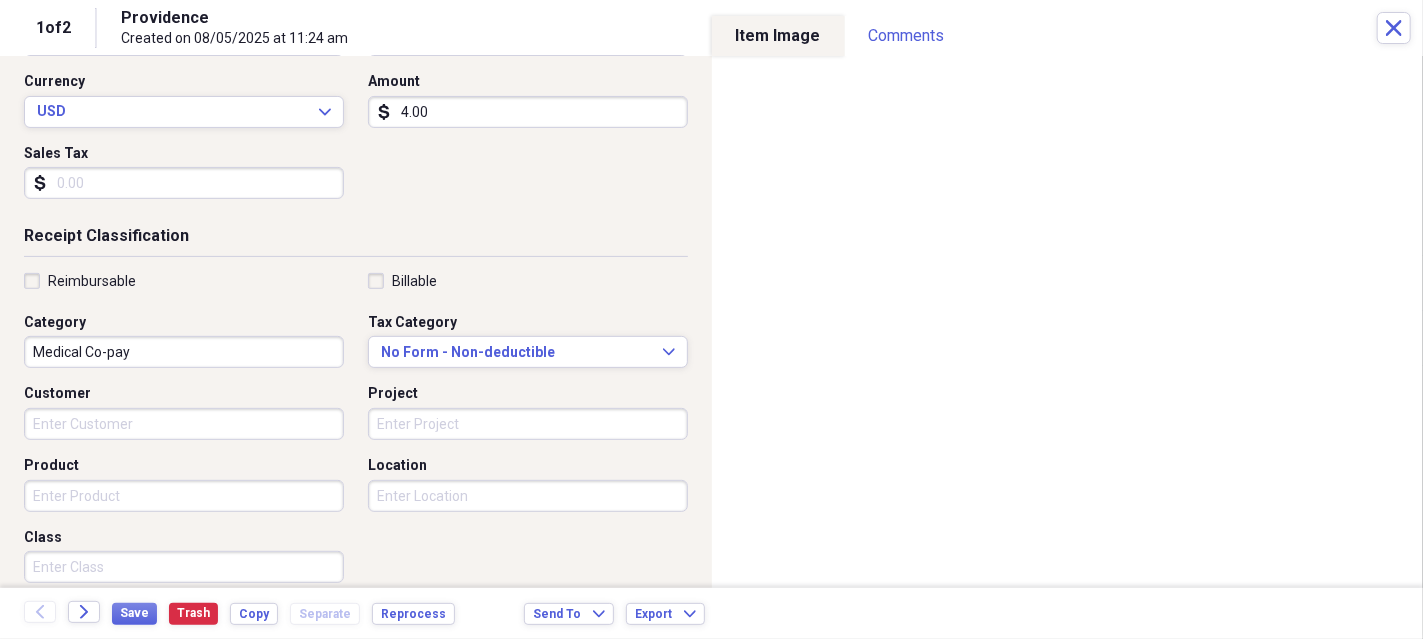 scroll, scrollTop: 300, scrollLeft: 0, axis: vertical 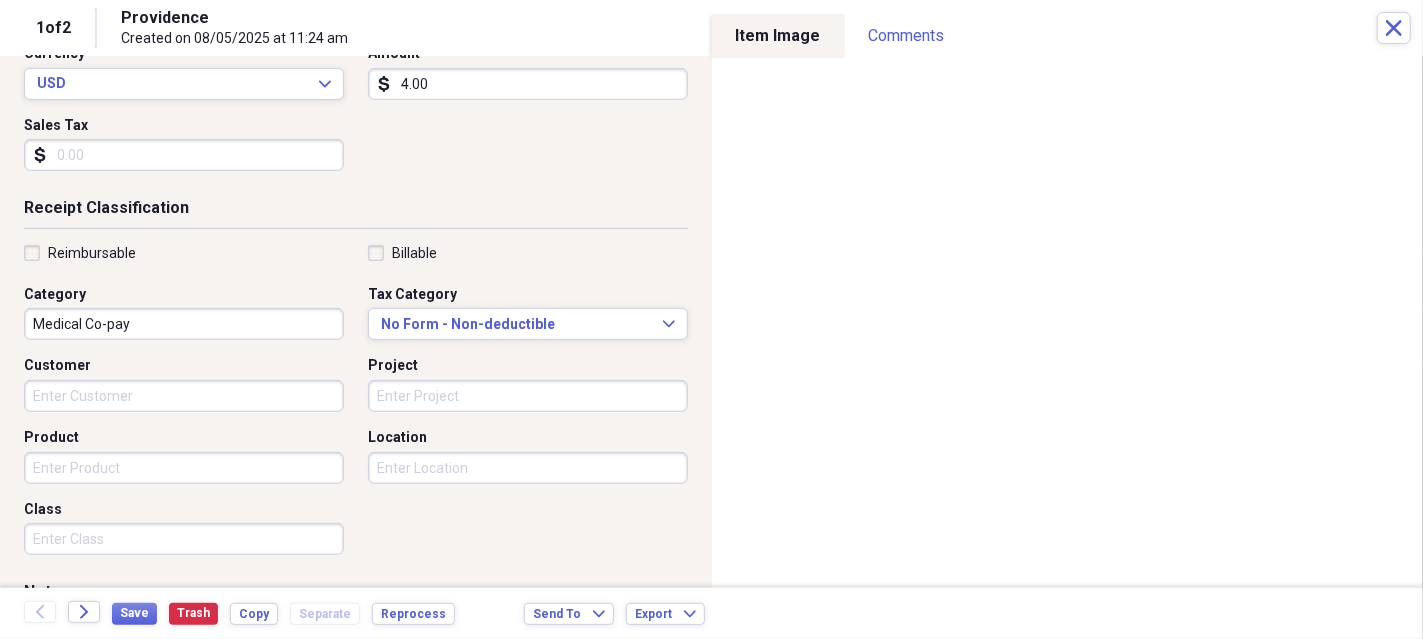 click on "Medical Co-pay" at bounding box center [184, 324] 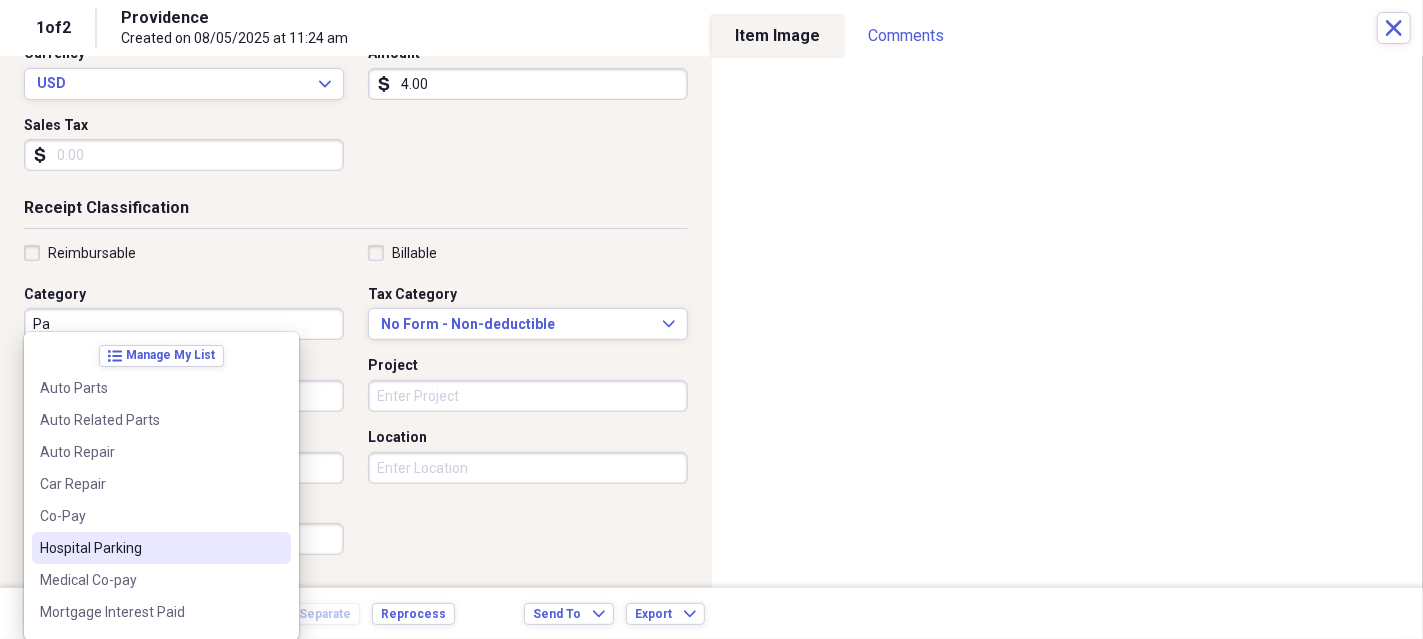 click on "Hospital Parking" at bounding box center [149, 548] 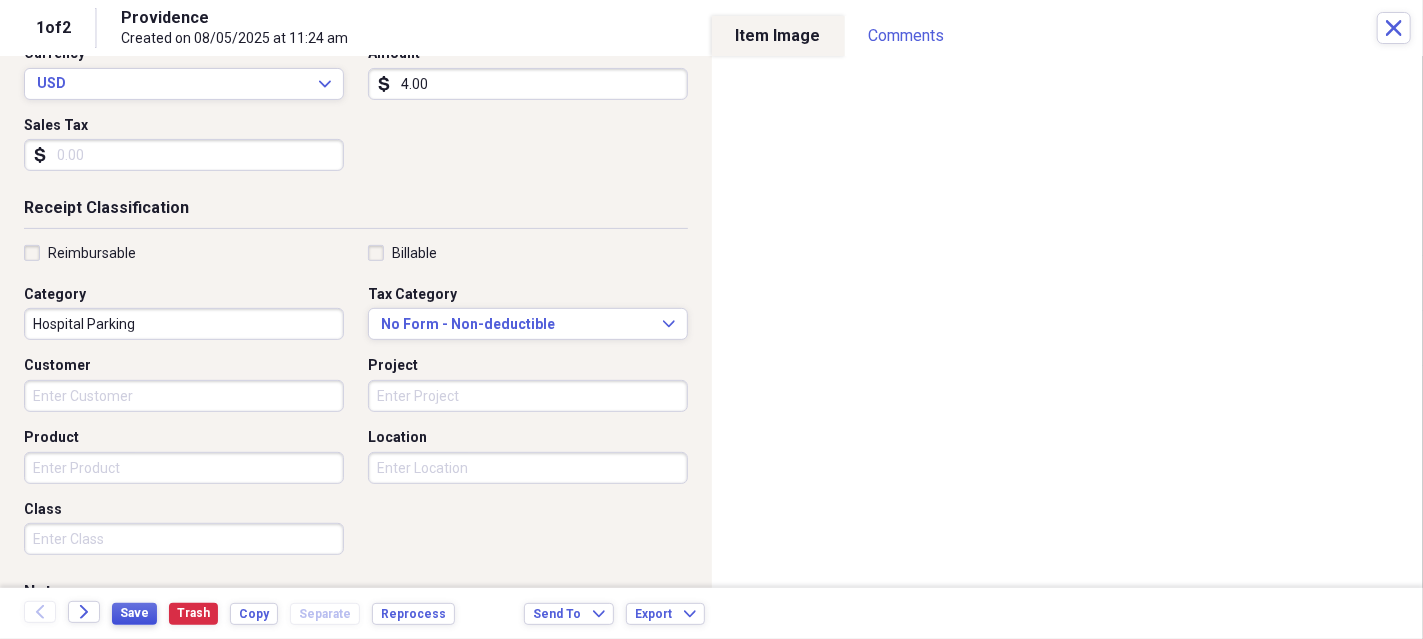 click on "Save" at bounding box center [134, 613] 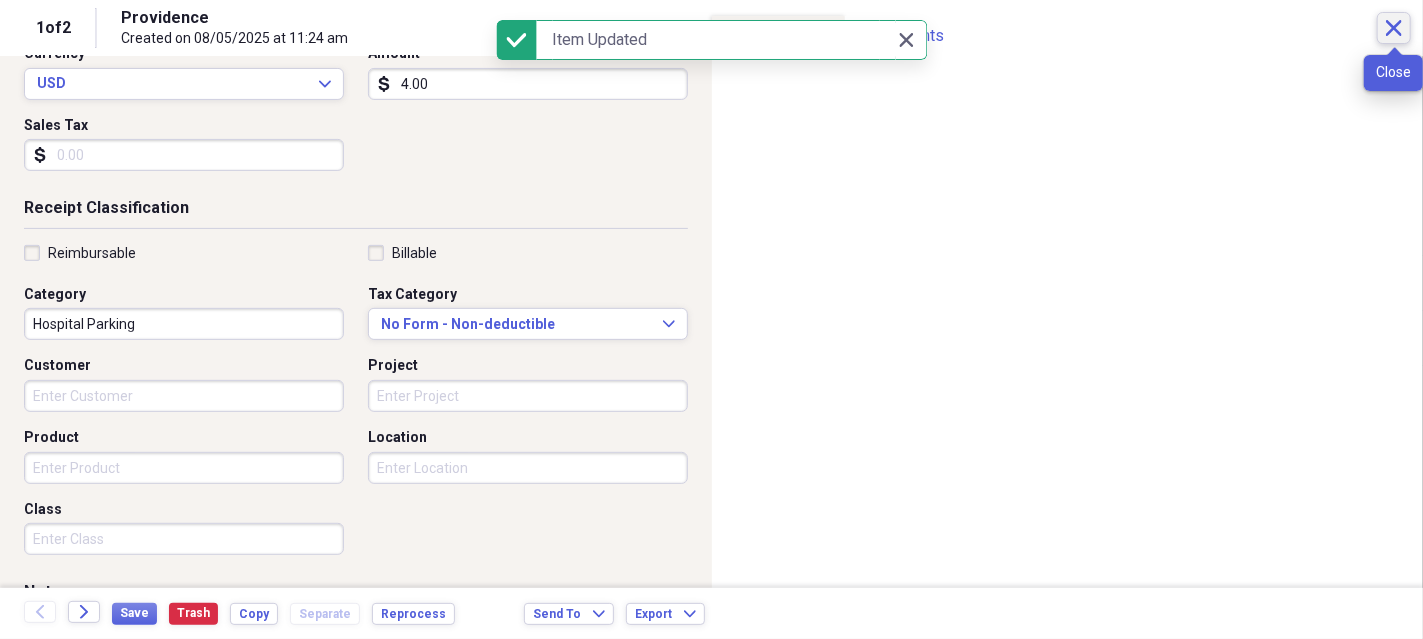 click on "Close" 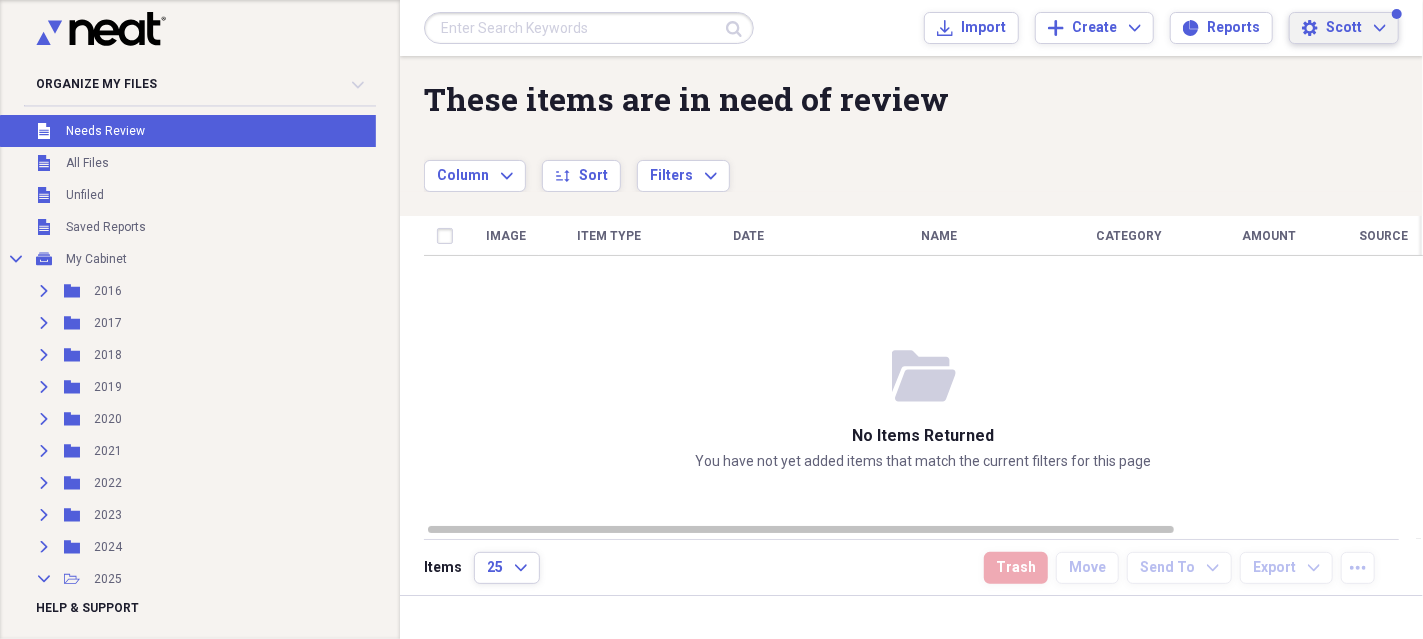 click on "Scott" at bounding box center (1344, 28) 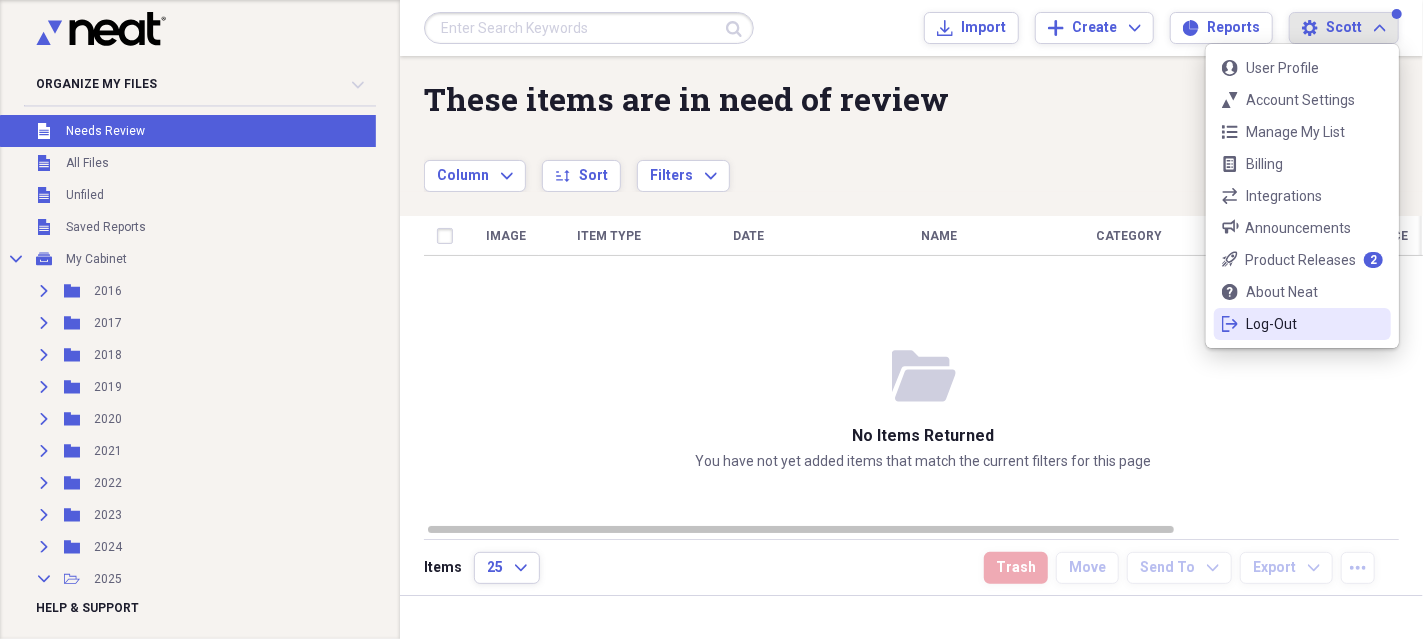 click on "Log-Out" at bounding box center (1302, 324) 